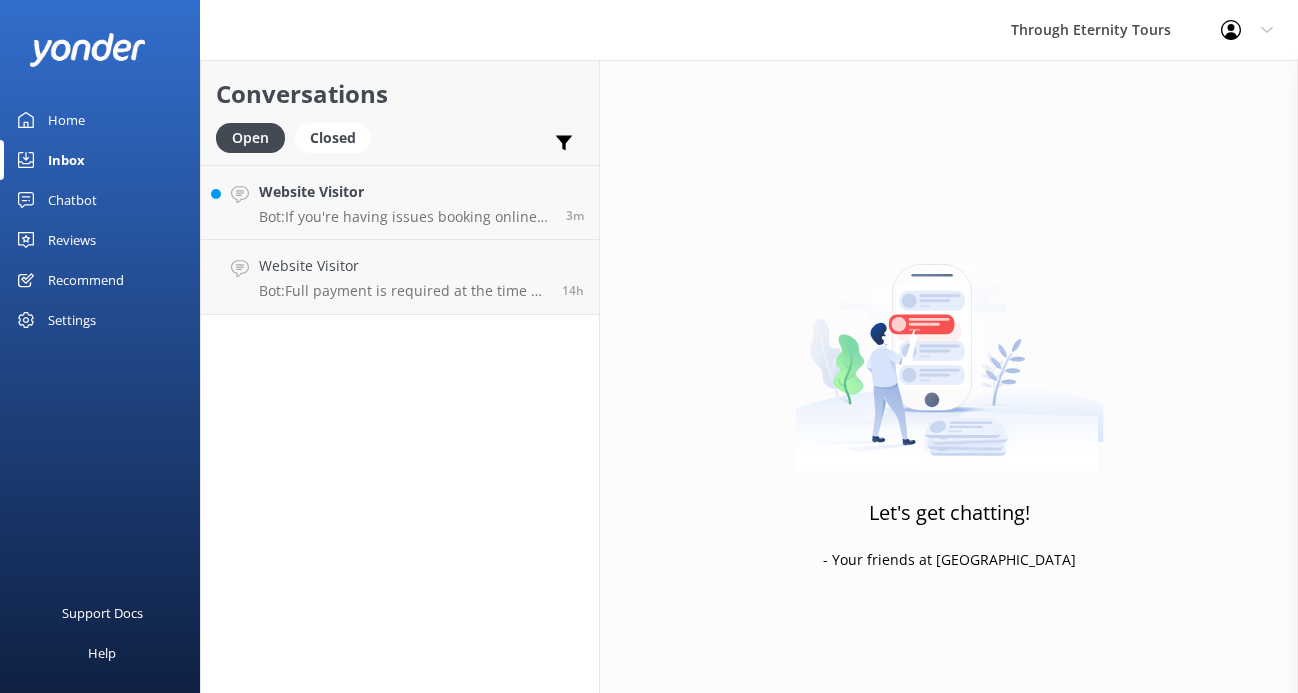 scroll, scrollTop: 0, scrollLeft: 0, axis: both 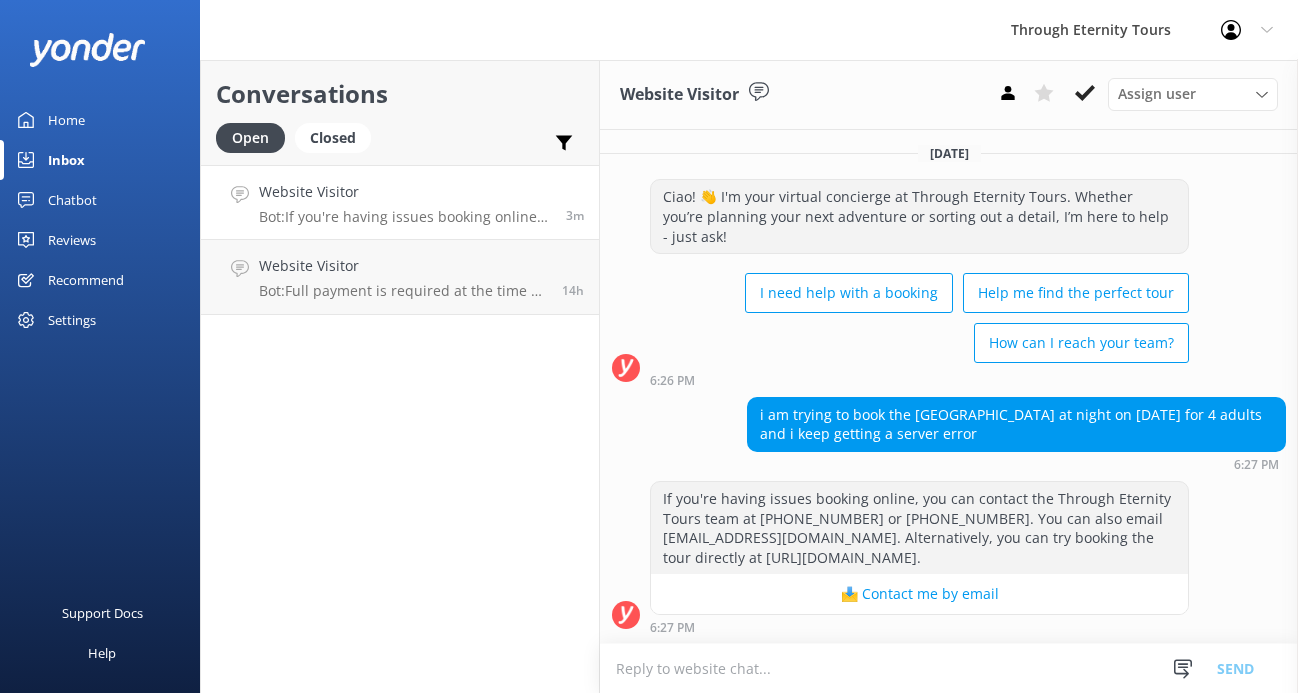 click at bounding box center (949, 668) 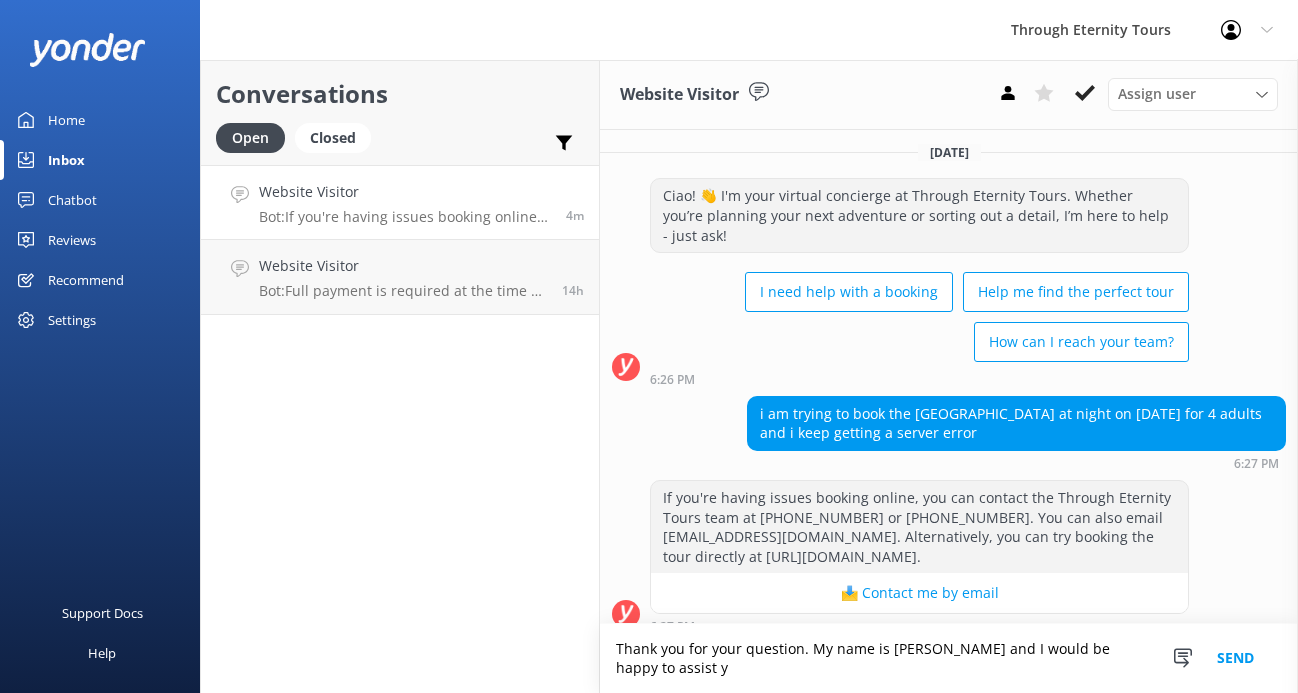 scroll, scrollTop: 23, scrollLeft: 0, axis: vertical 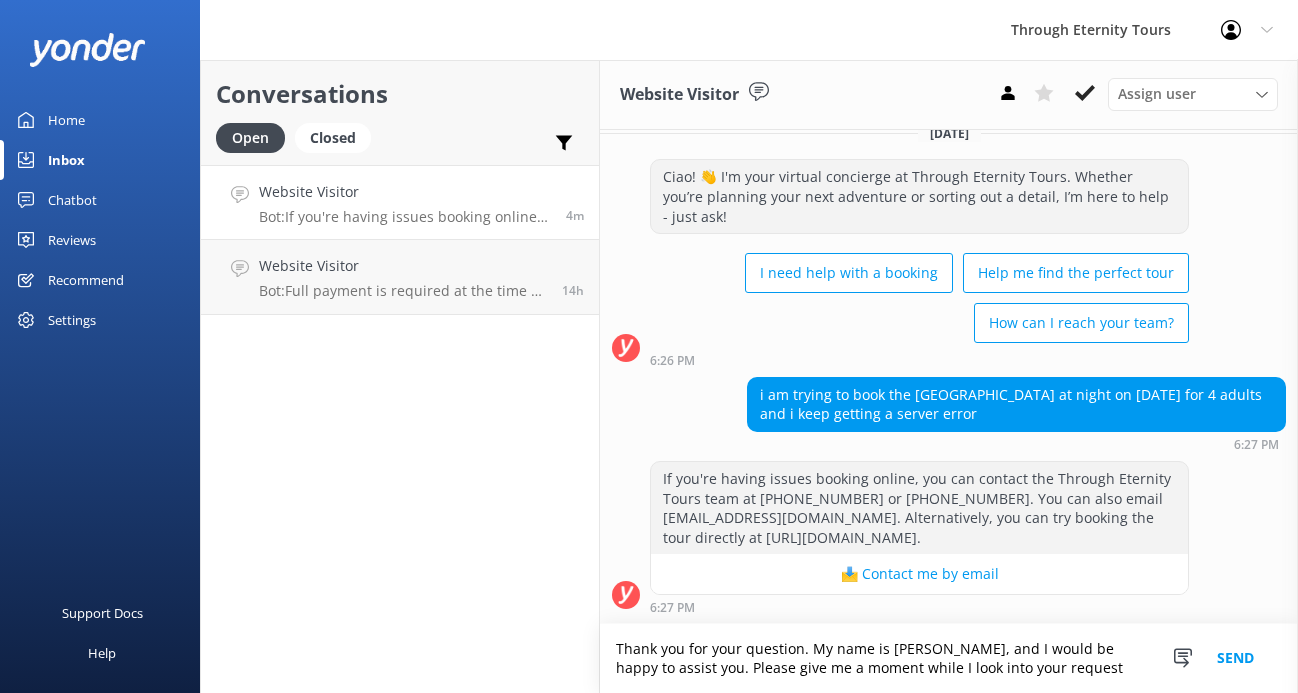 type on "Thank you for your question. My name is [PERSON_NAME], and I would be happy to assist you. Please give me a moment while I look into your request" 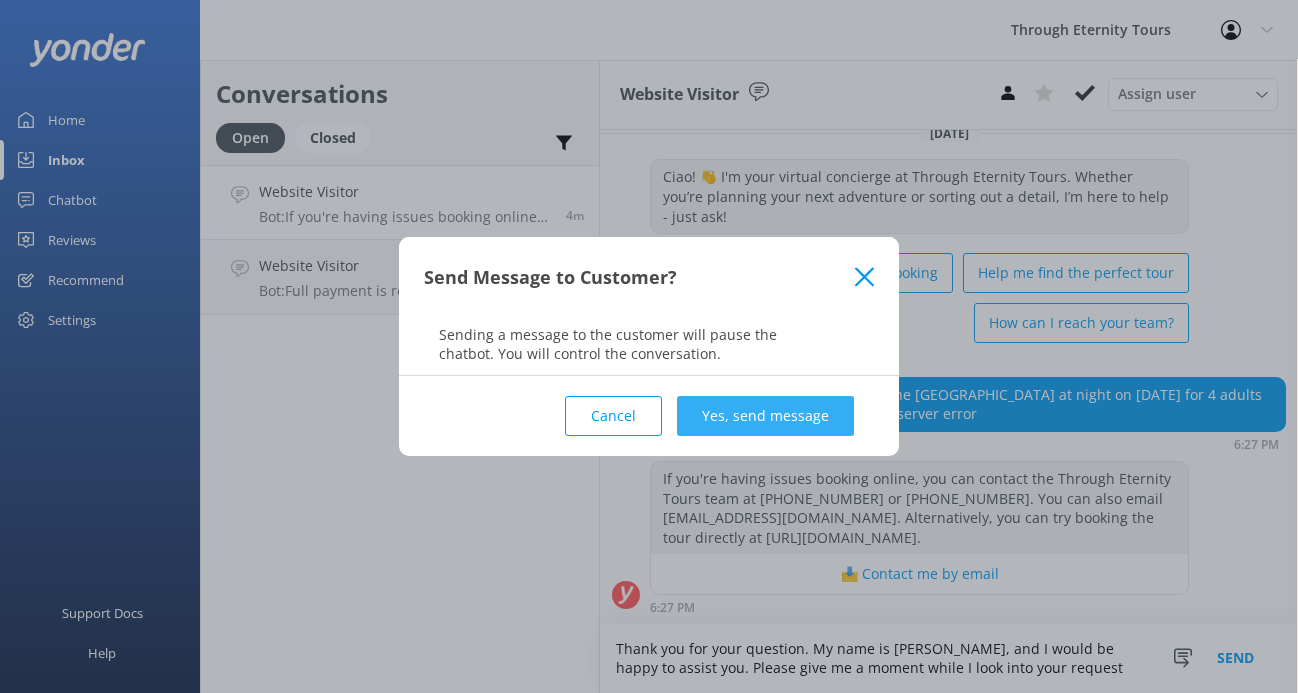 click on "Yes, send message" at bounding box center [765, 416] 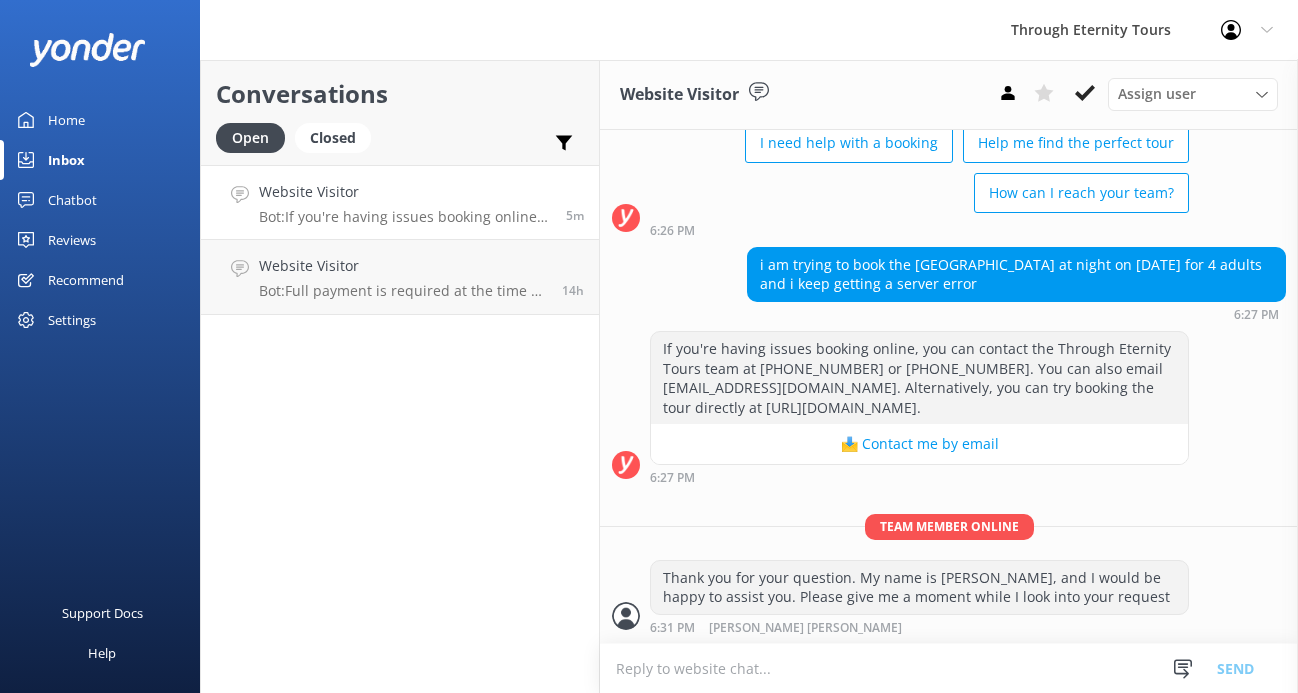 scroll, scrollTop: 200, scrollLeft: 0, axis: vertical 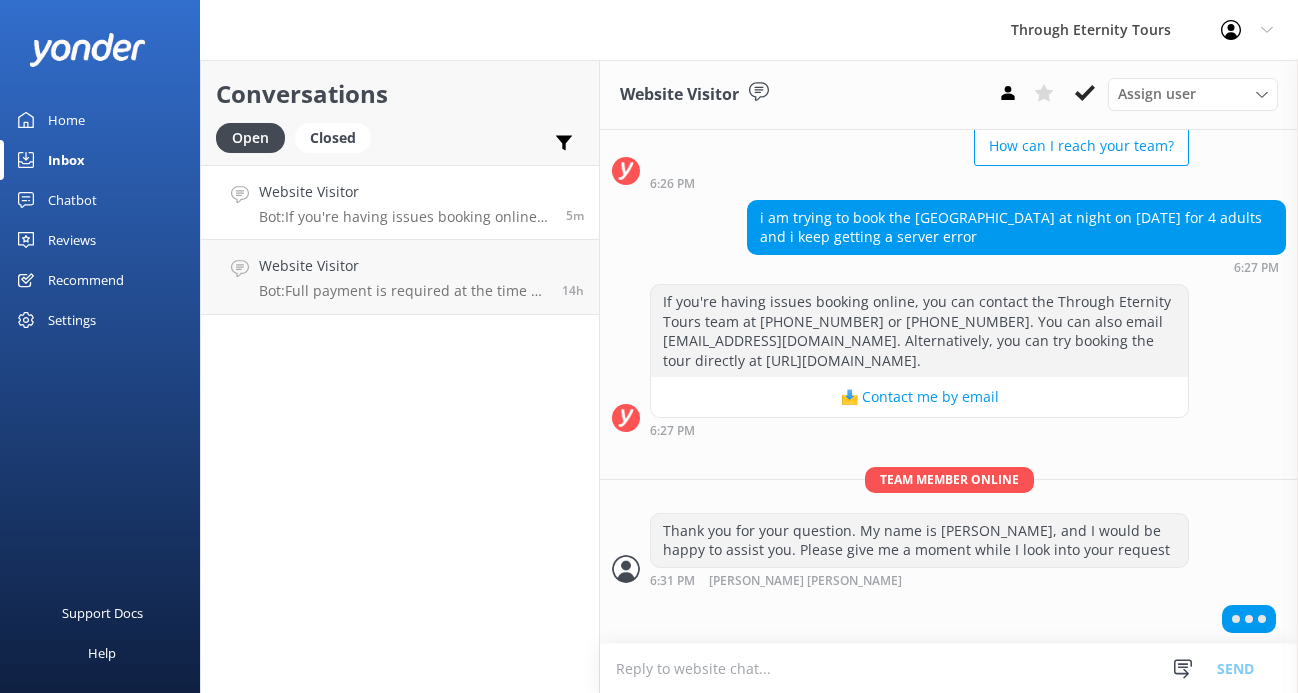 click at bounding box center (949, 668) 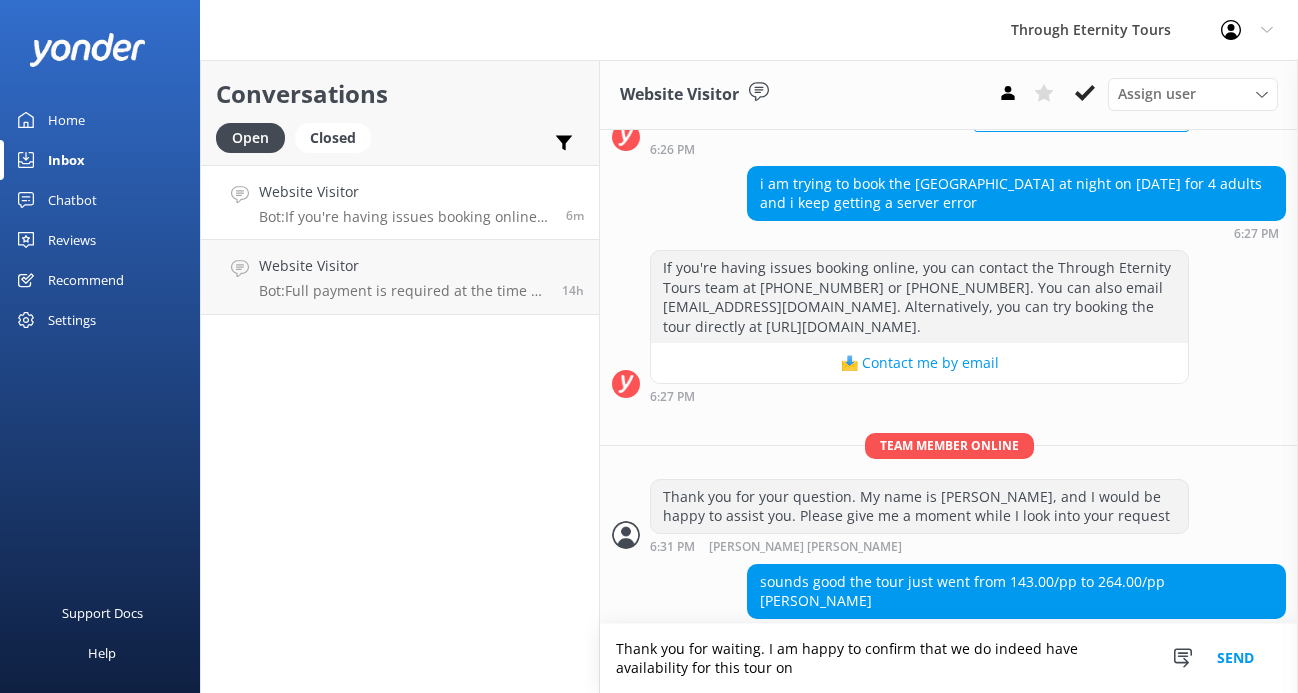 scroll, scrollTop: 238, scrollLeft: 0, axis: vertical 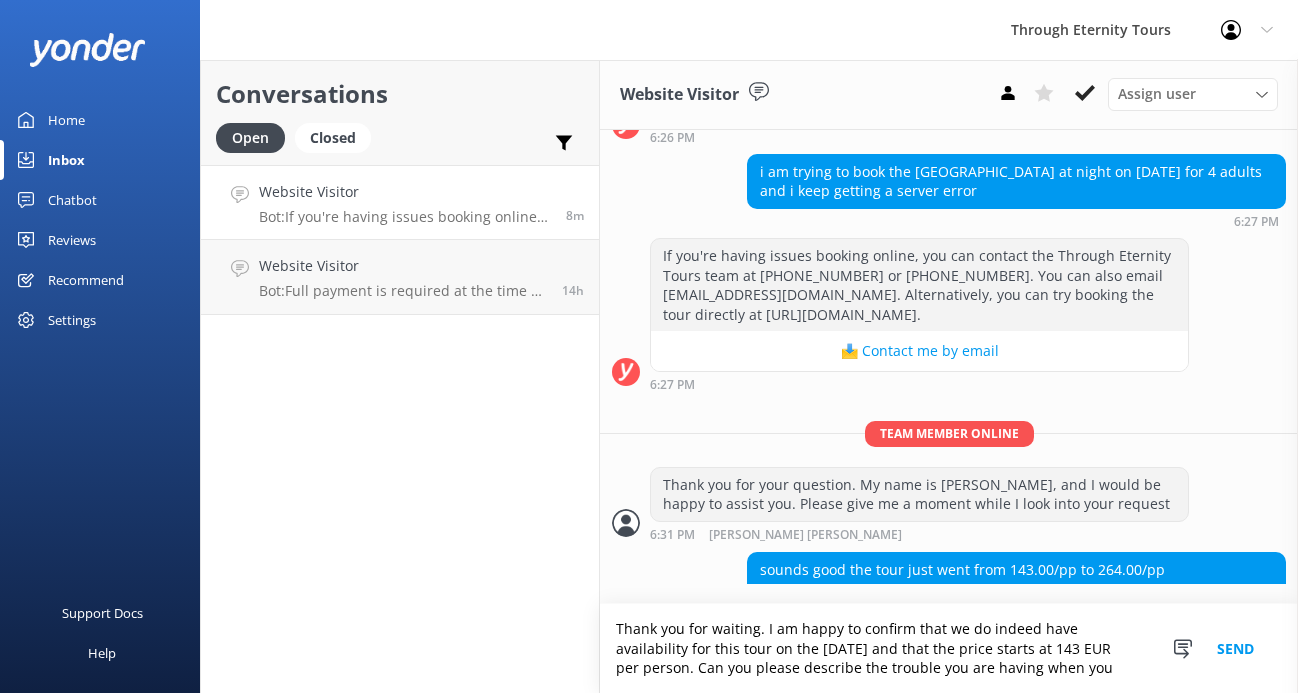 drag, startPoint x: 733, startPoint y: 672, endPoint x: 938, endPoint y: 649, distance: 206.28621 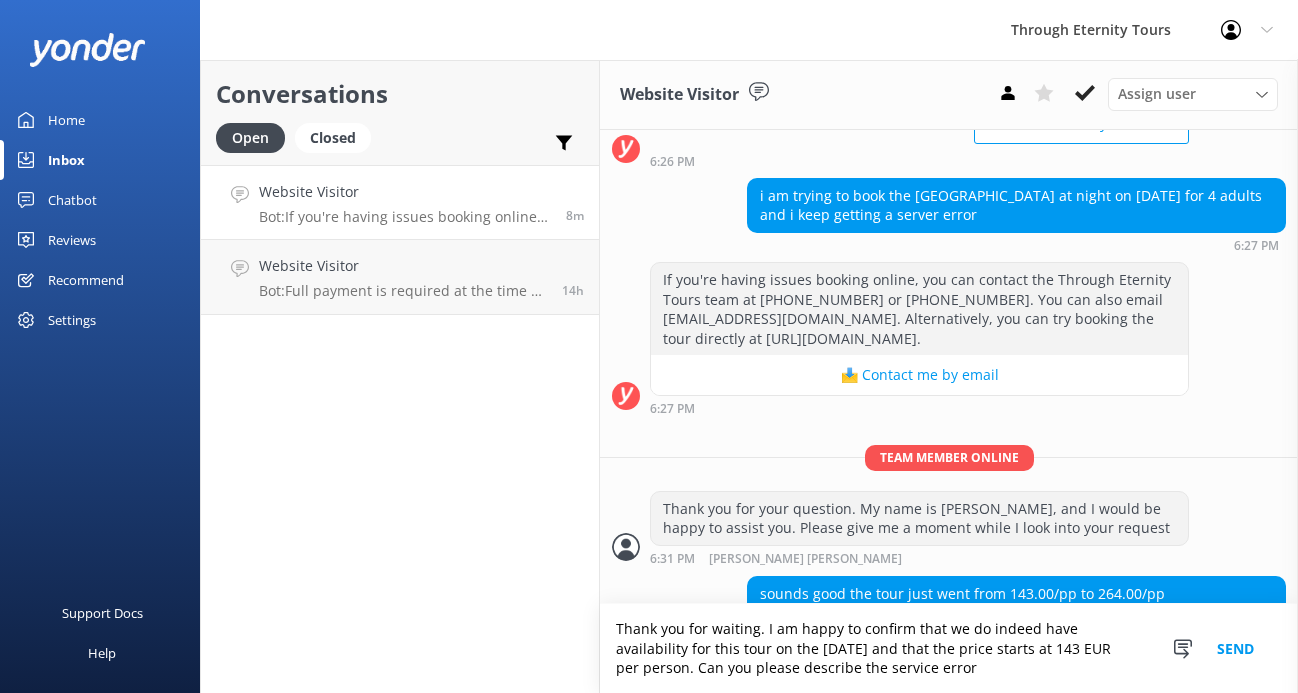 scroll, scrollTop: 221, scrollLeft: 0, axis: vertical 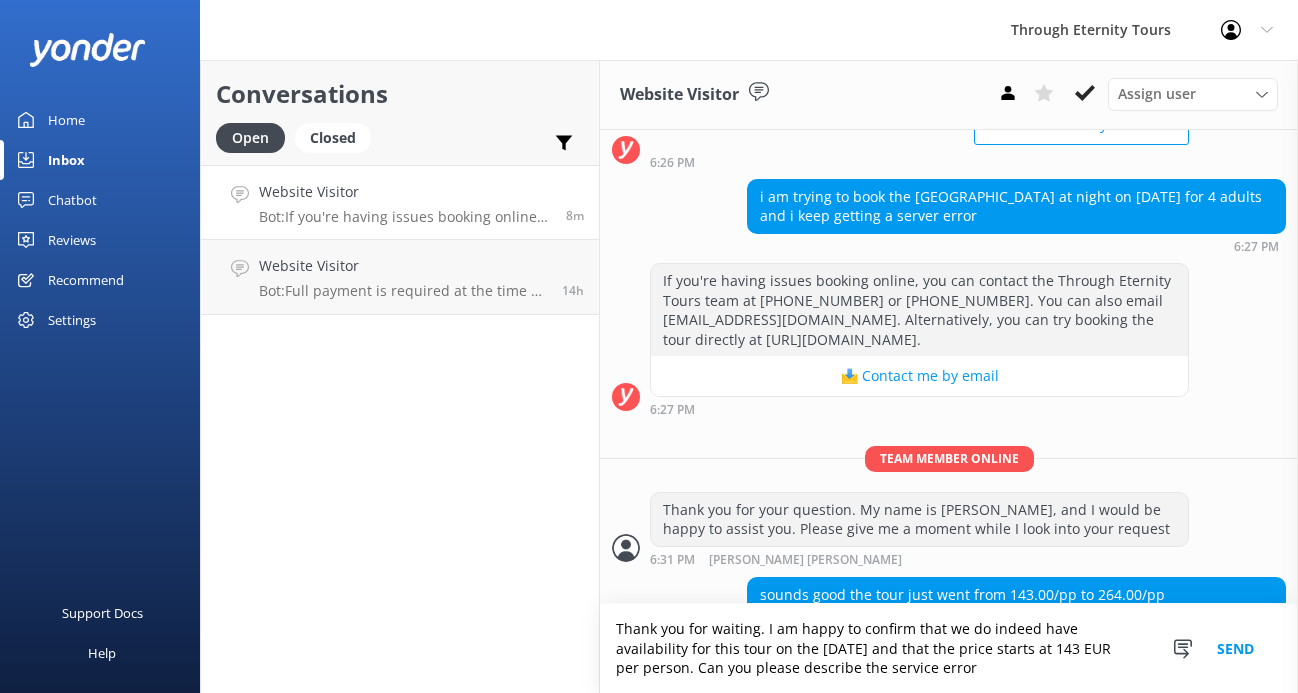 click on "Thank you for waiting. I am happy to confirm that we do indeed have availability for this tour on the [DATE] and that the price starts at 143 EUR per person. Can you please describe the service error" at bounding box center (949, 648) 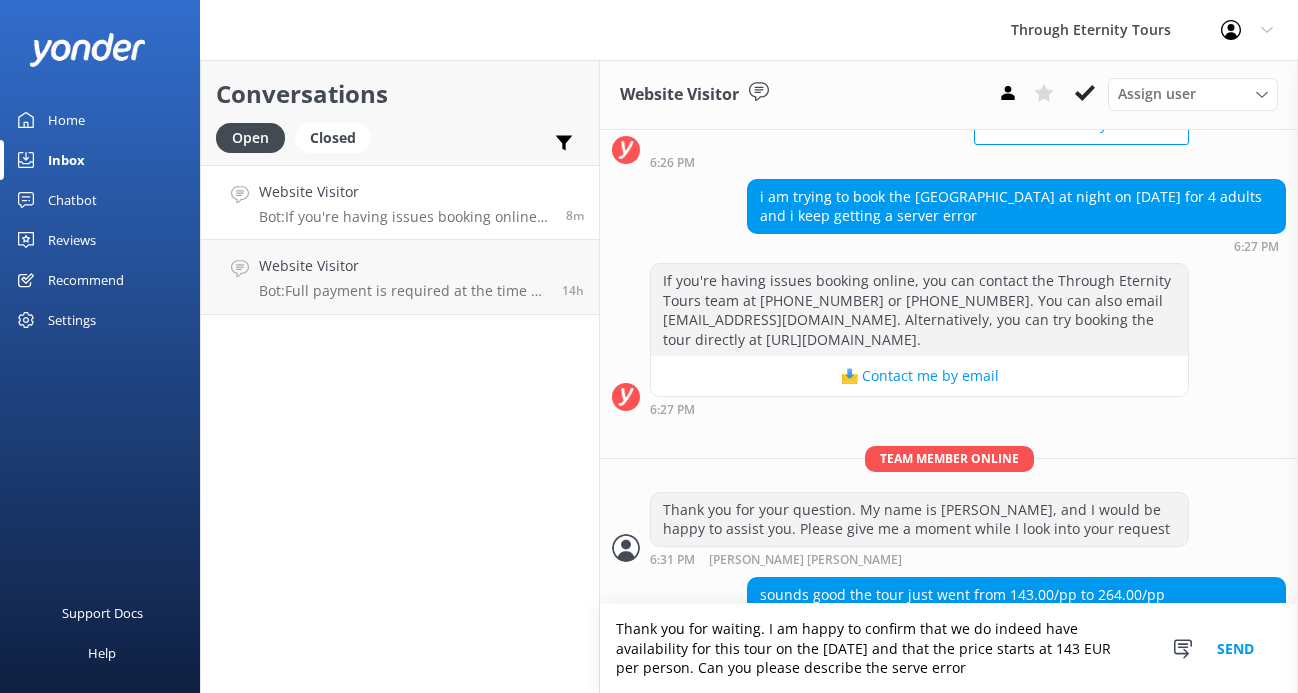 scroll, scrollTop: 258, scrollLeft: 0, axis: vertical 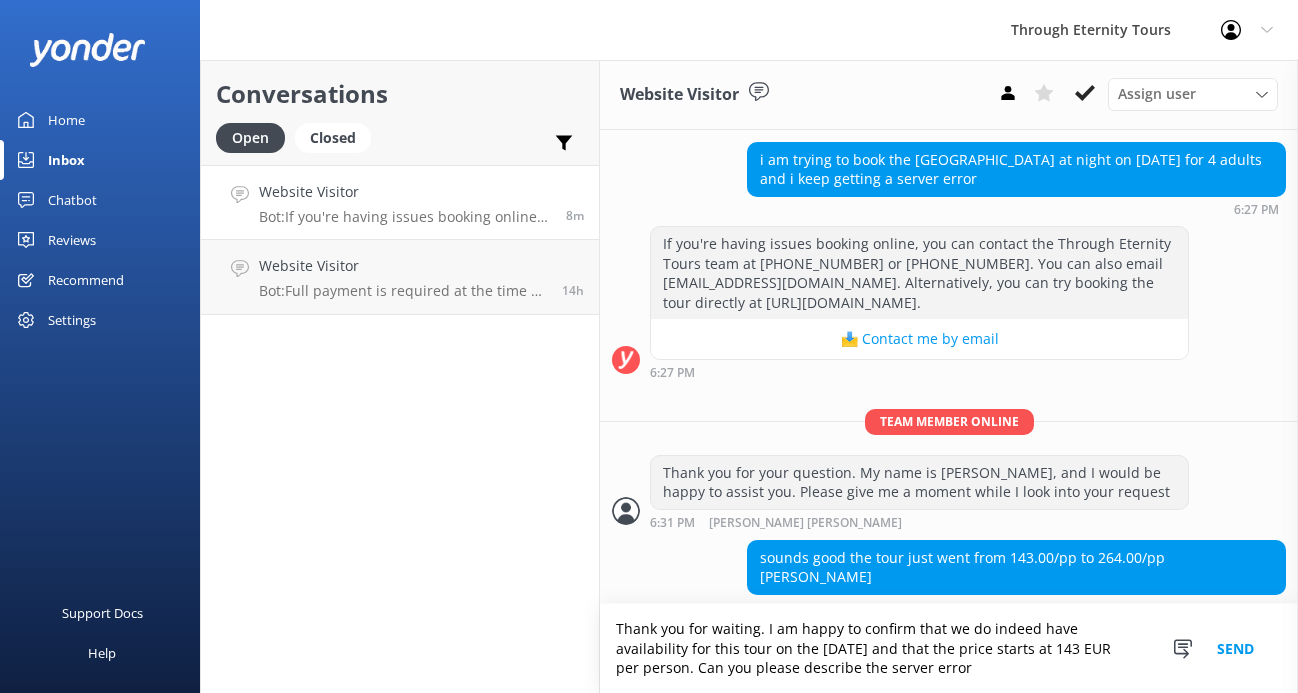 click on "Thank you for waiting. I am happy to confirm that we do indeed have availability for this tour on the [DATE] and that the price starts at 143 EUR per person. Can you please describe the server error" at bounding box center [949, 648] 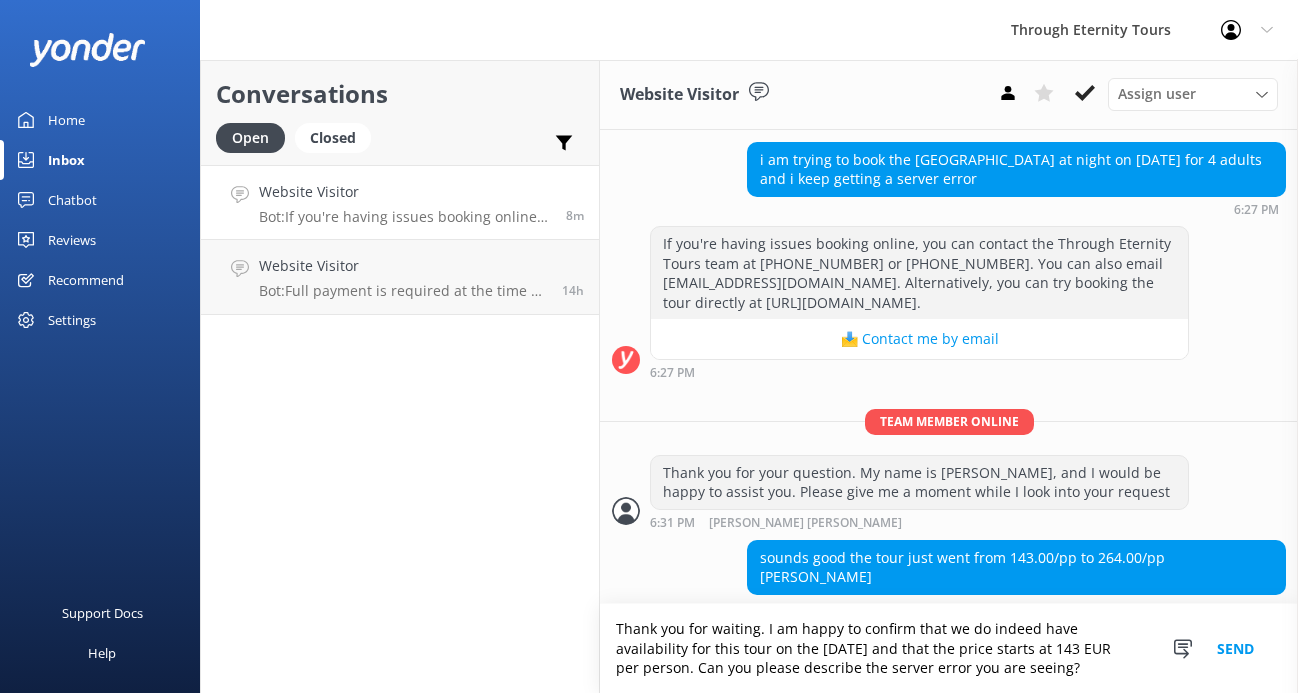 type on "Thank you for waiting. I am happy to confirm that we do indeed have availability for this tour on the [DATE] and that the price starts at 143 EUR per person. Can you please describe the server error you are seeing?" 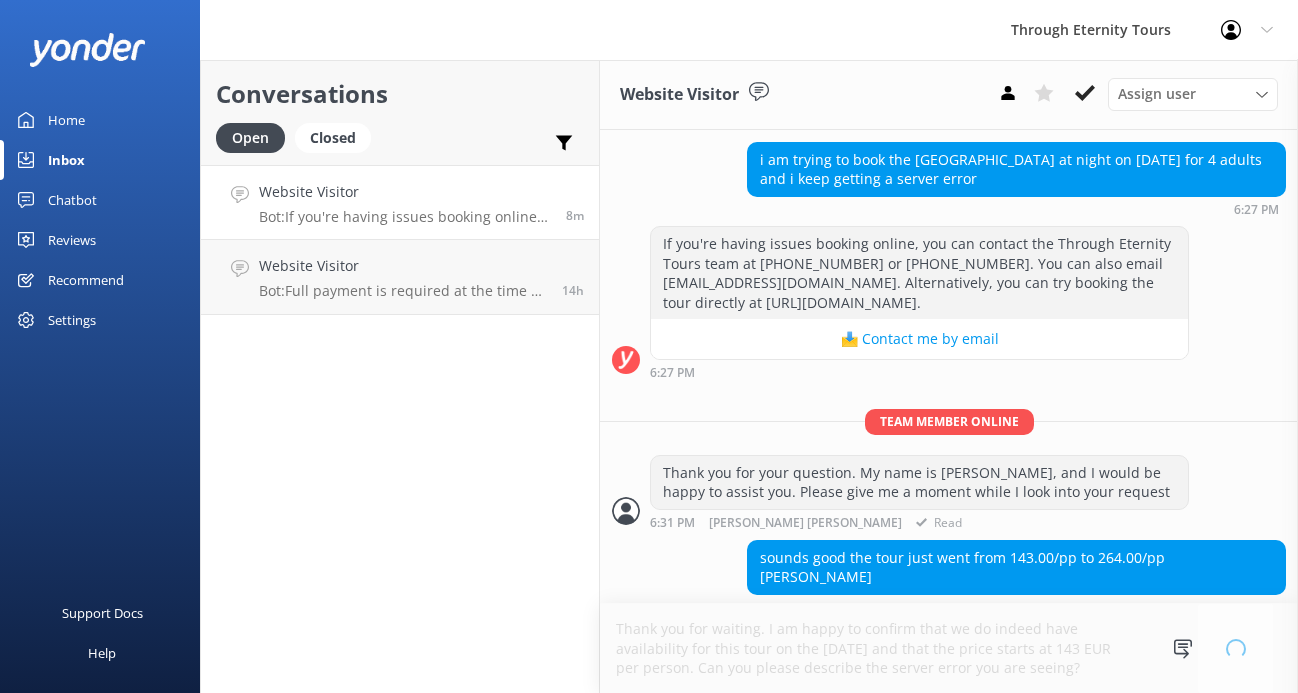 type 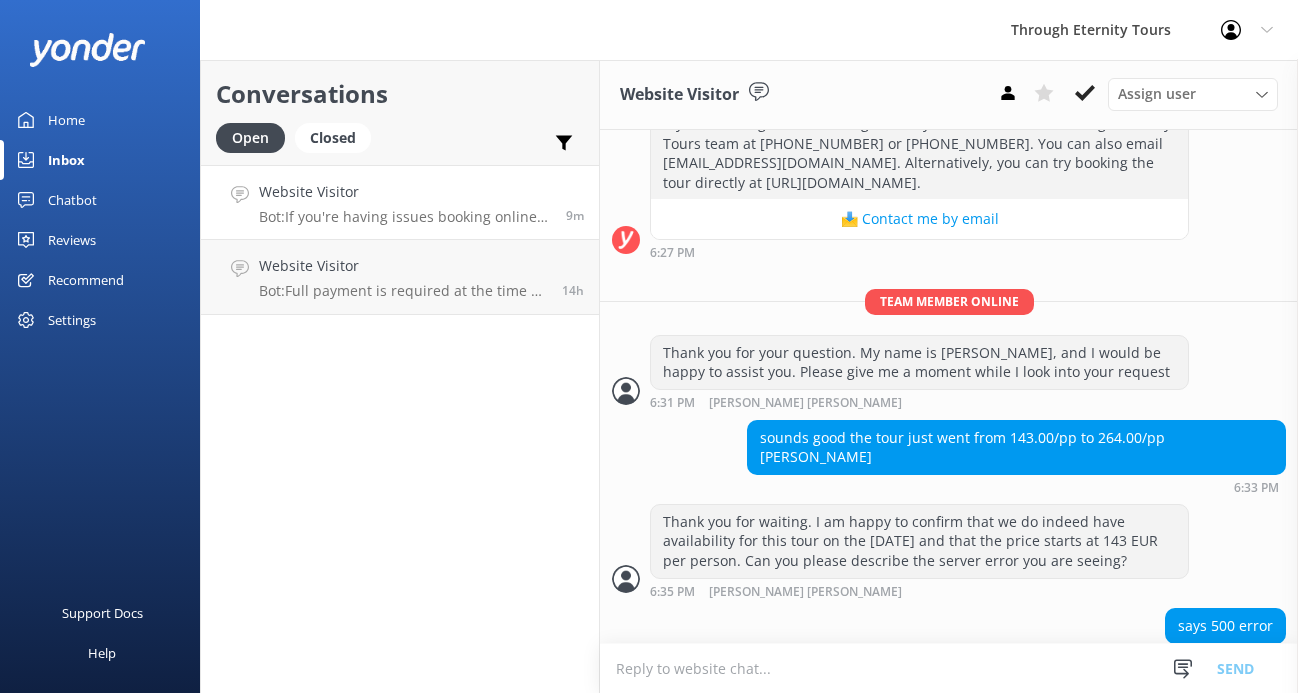 scroll, scrollTop: 387, scrollLeft: 0, axis: vertical 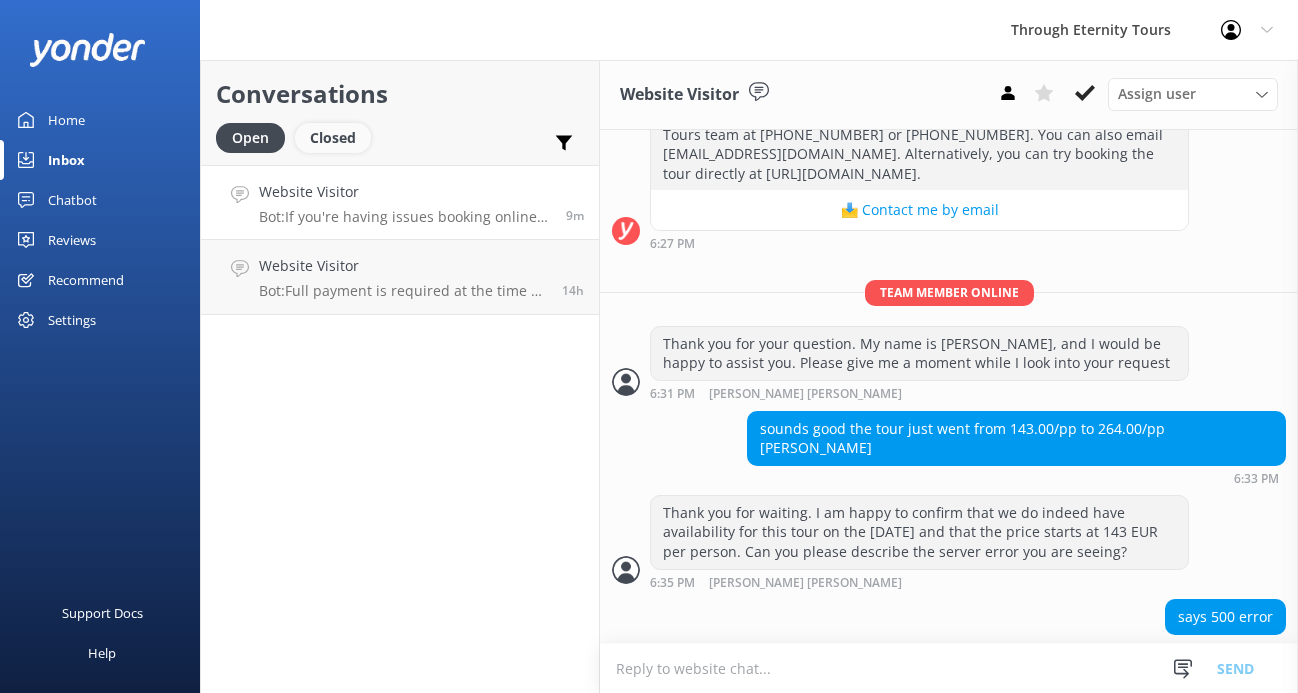 click on "Closed" at bounding box center (333, 138) 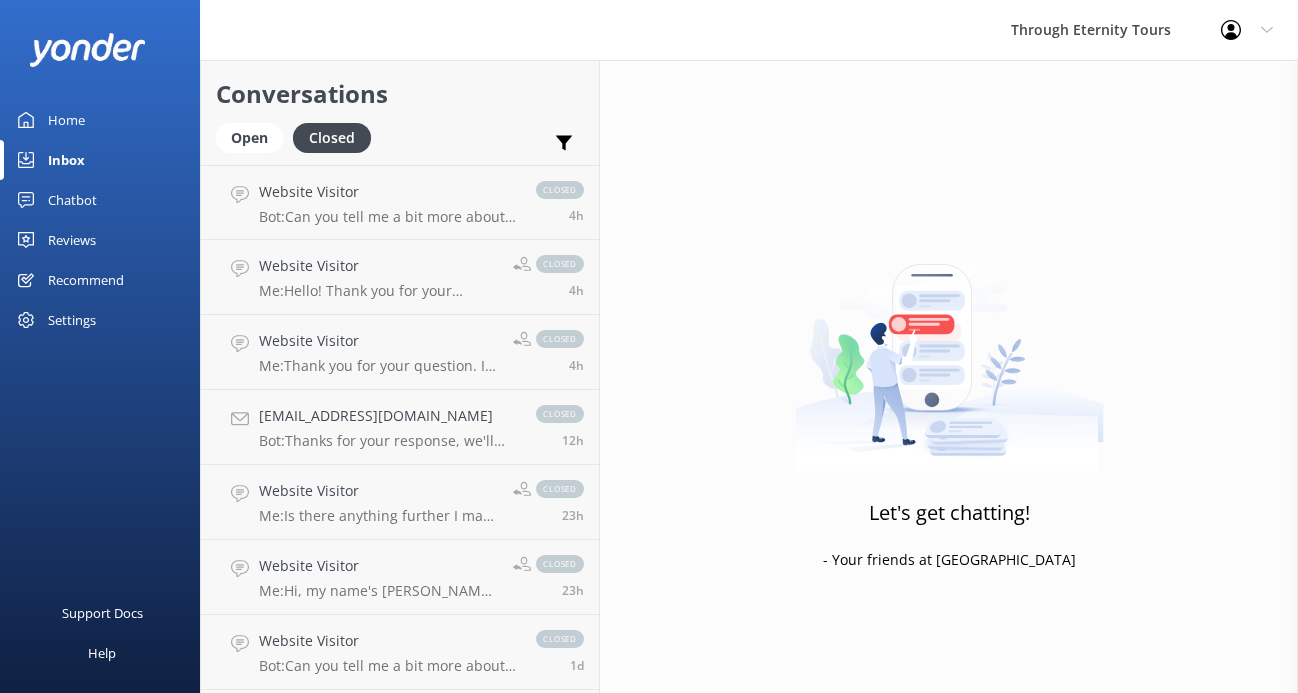click on "Inbox" at bounding box center (66, 160) 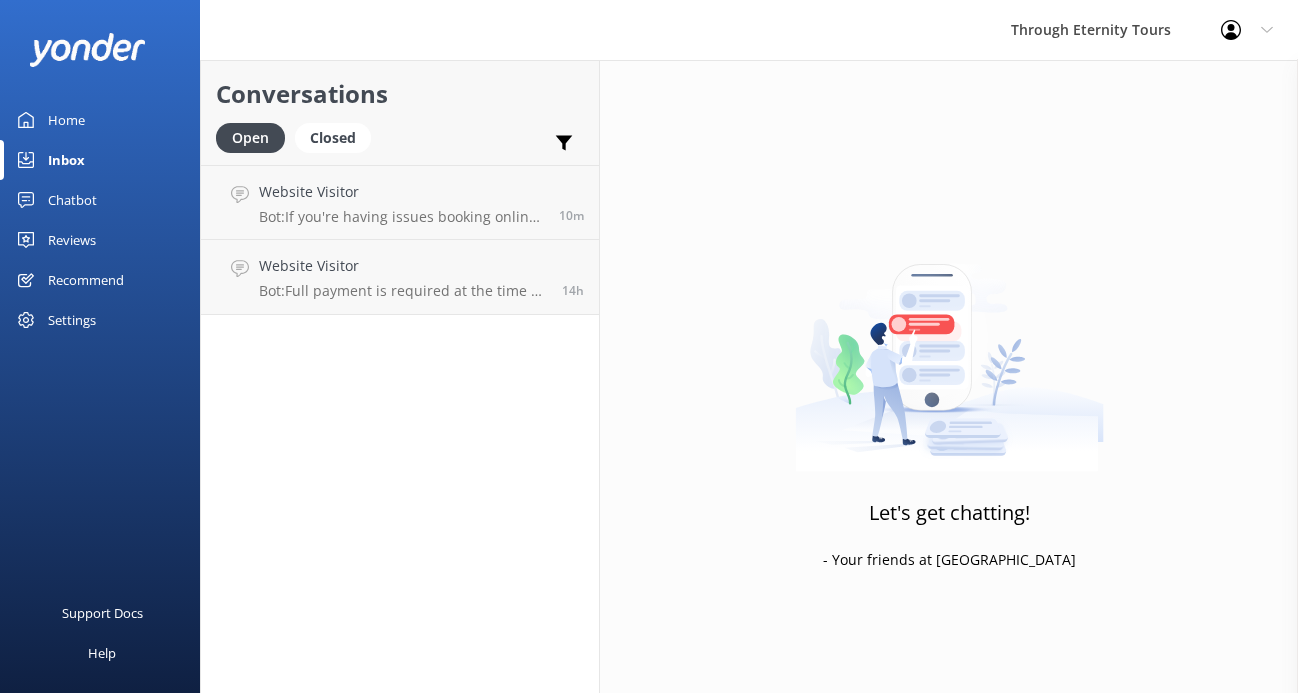 click on "Chatbot" at bounding box center [72, 200] 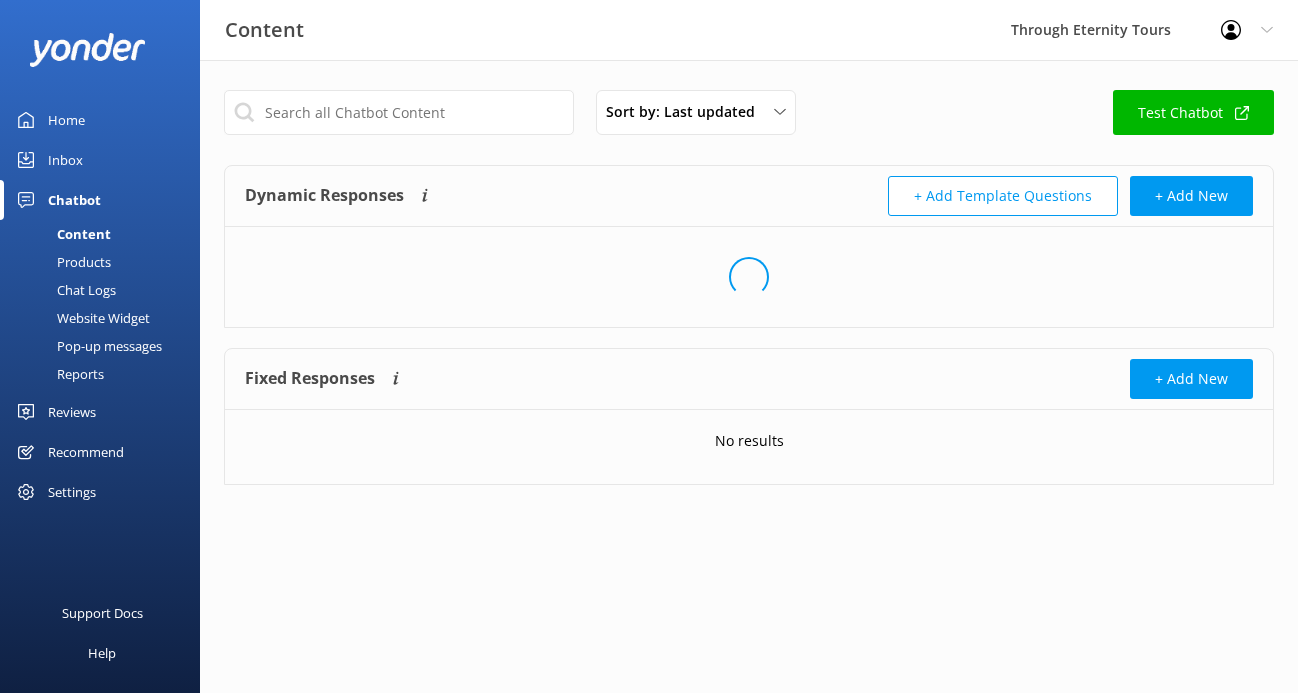click on "Content" at bounding box center [61, 234] 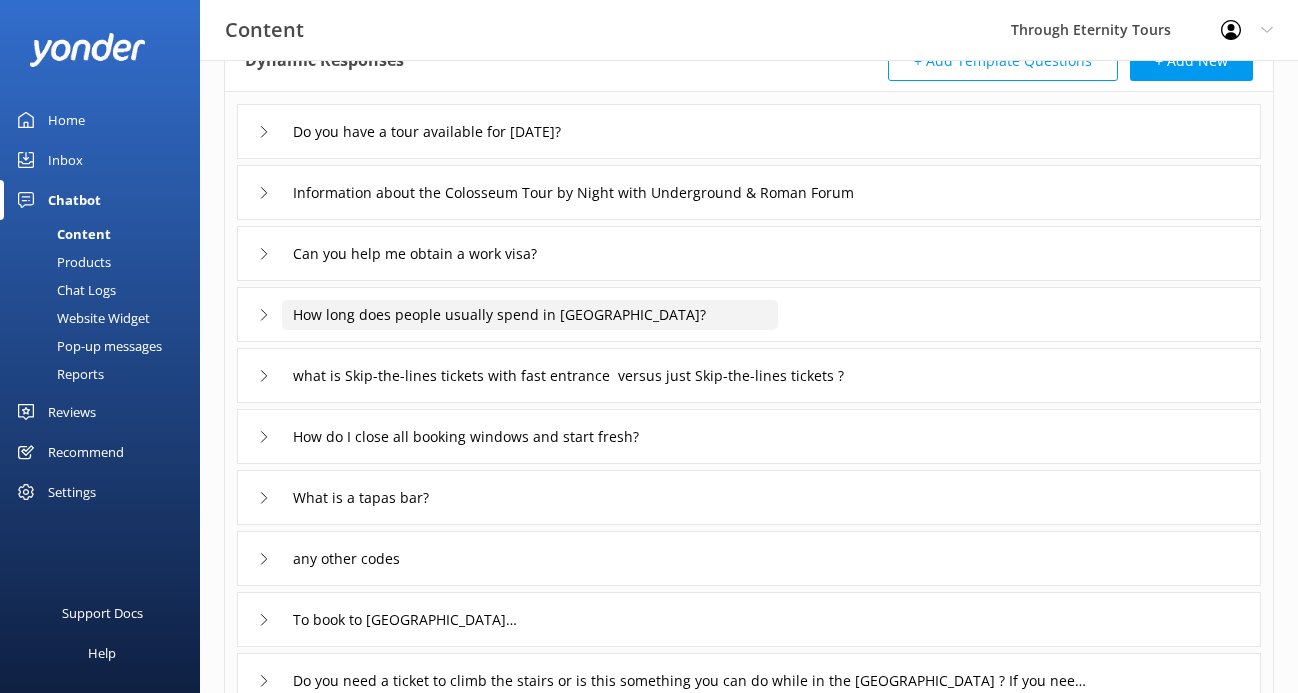 scroll, scrollTop: 141, scrollLeft: 0, axis: vertical 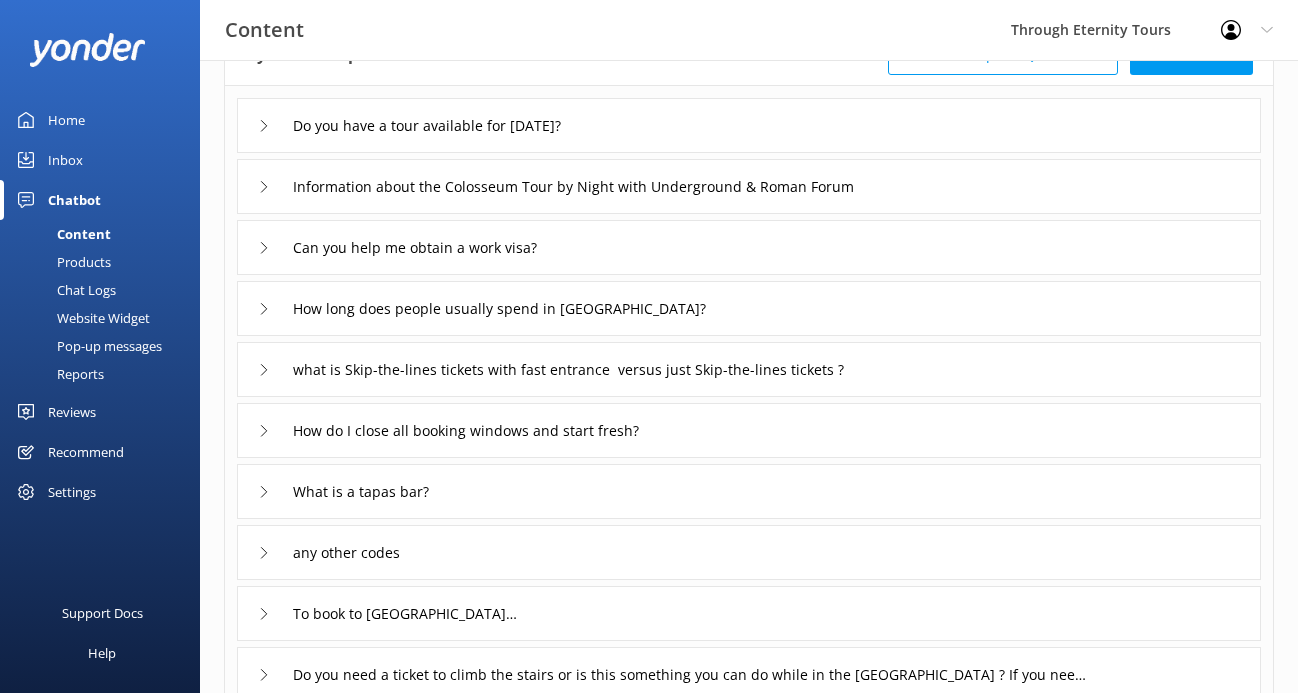 click 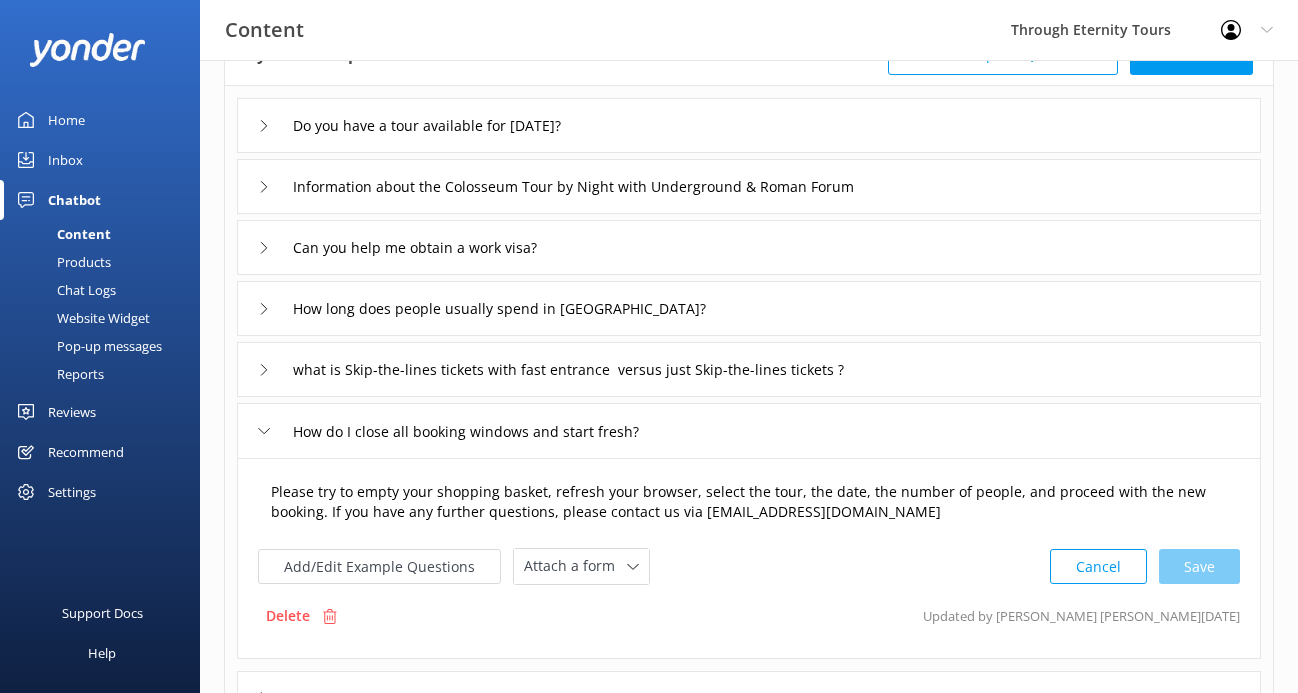 click on "Please try to empty your shopping basket, refresh your browser, select the tour, the date, the number of people, and proceed with the new booking. If you have any further questions, please contact us via [EMAIL_ADDRESS][DOMAIN_NAME]" at bounding box center (749, 502) 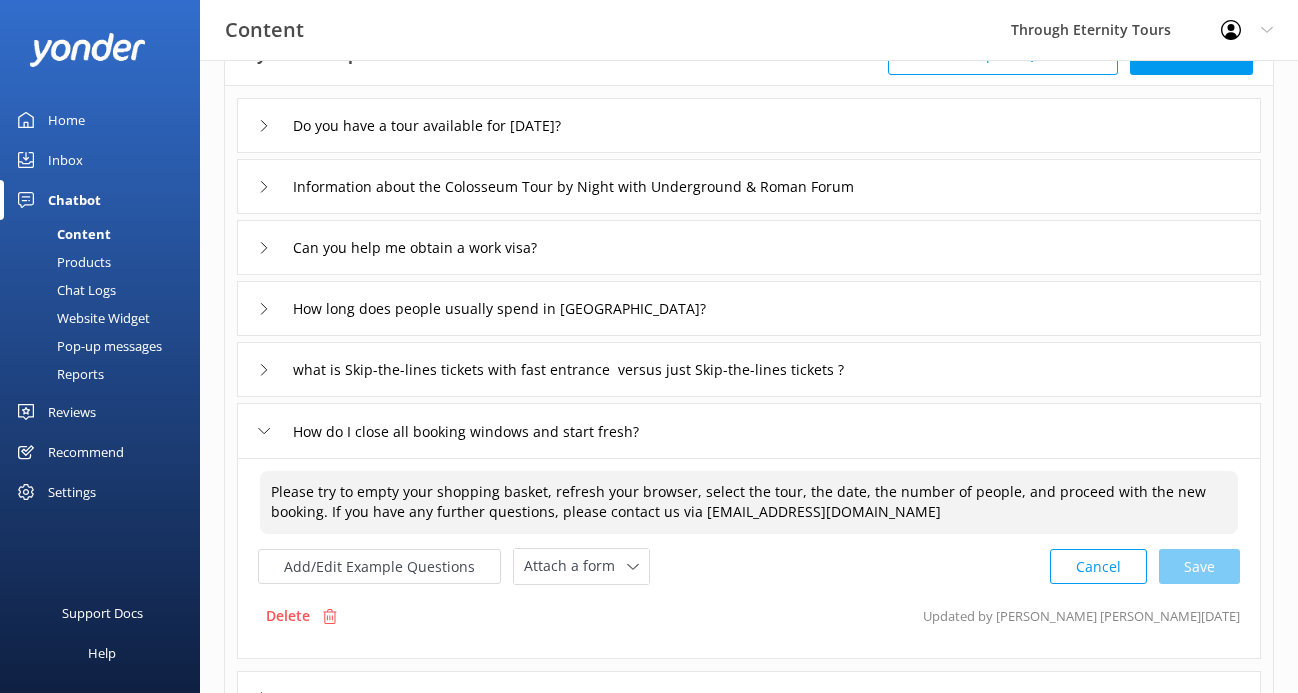 click on "Please try to empty your shopping basket, refresh your browser, select the tour, the date, the number of people, and proceed with the new booking. If you have any further questions, please contact us via [EMAIL_ADDRESS][DOMAIN_NAME]" at bounding box center [749, 502] 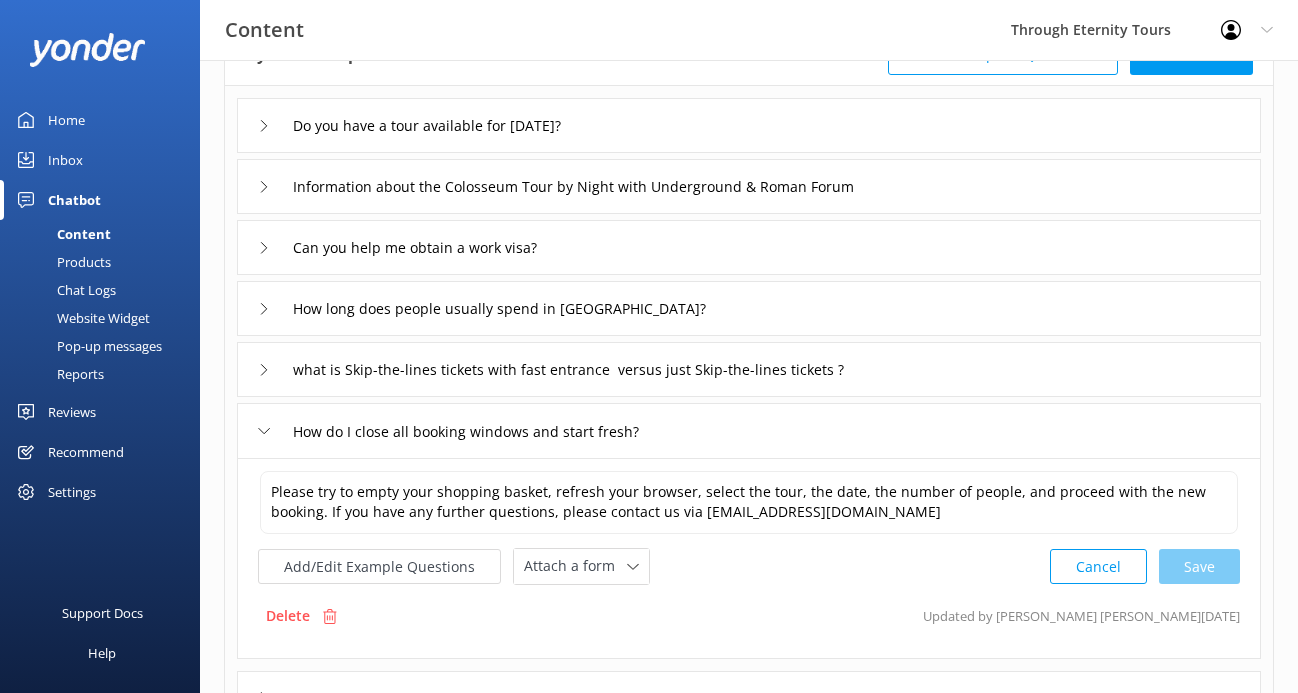 click on "Inbox" at bounding box center (100, 160) 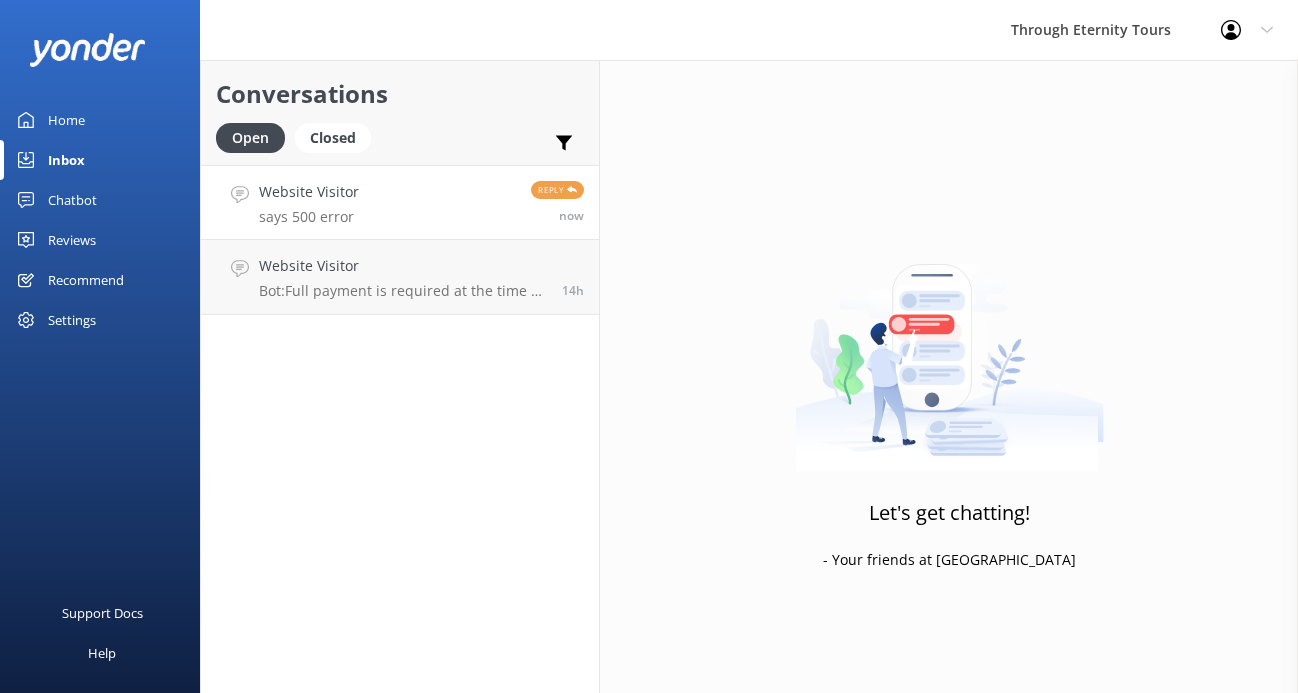 click on "Website Visitor says 500 error Reply now" at bounding box center (400, 202) 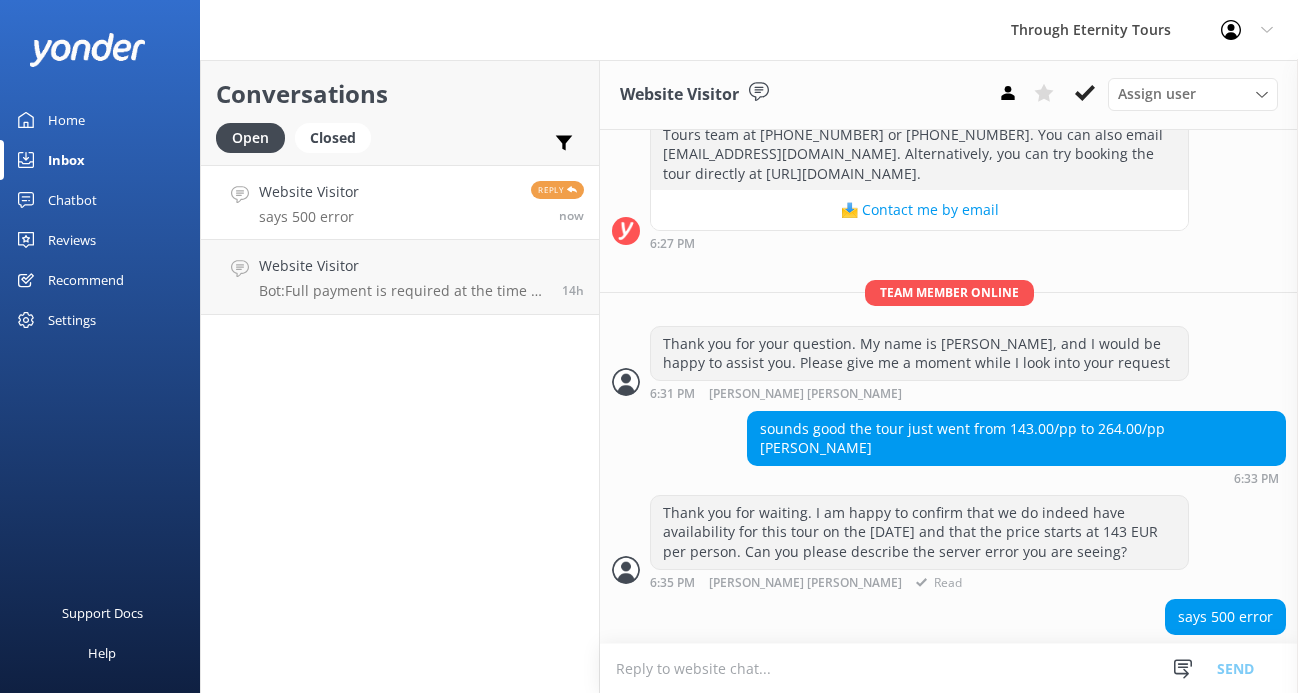 scroll, scrollTop: 387, scrollLeft: 0, axis: vertical 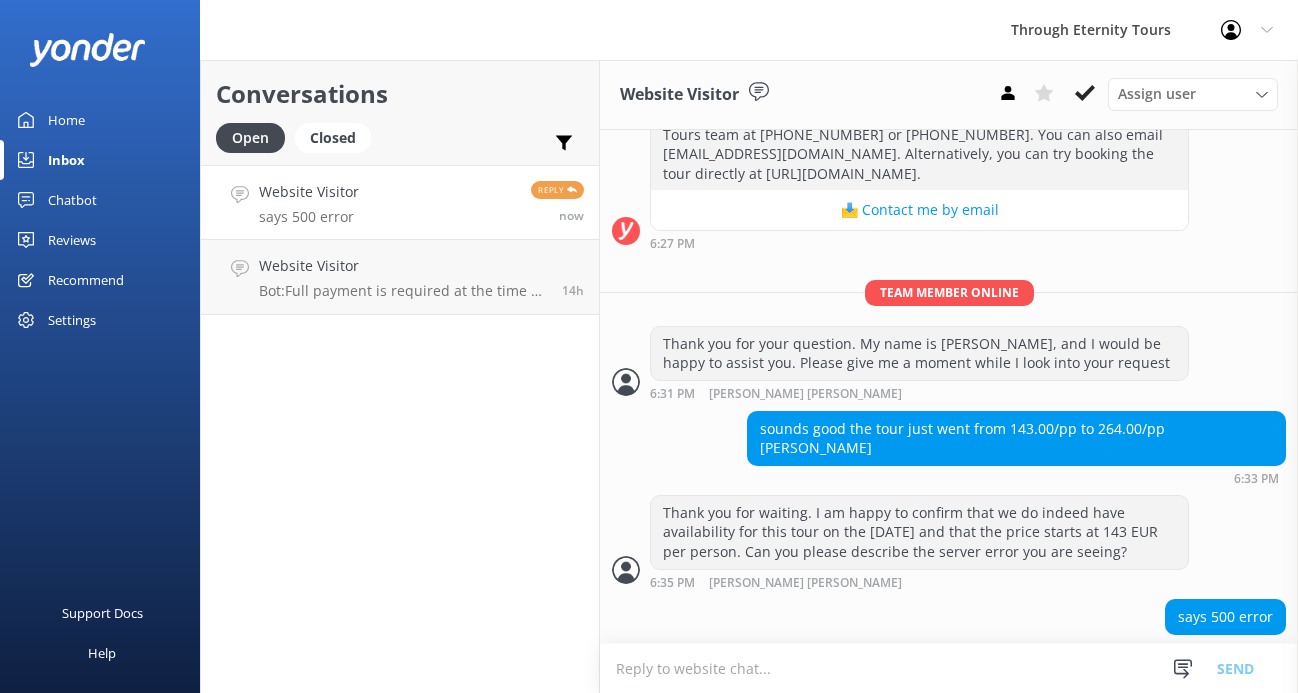 click at bounding box center [949, 668] 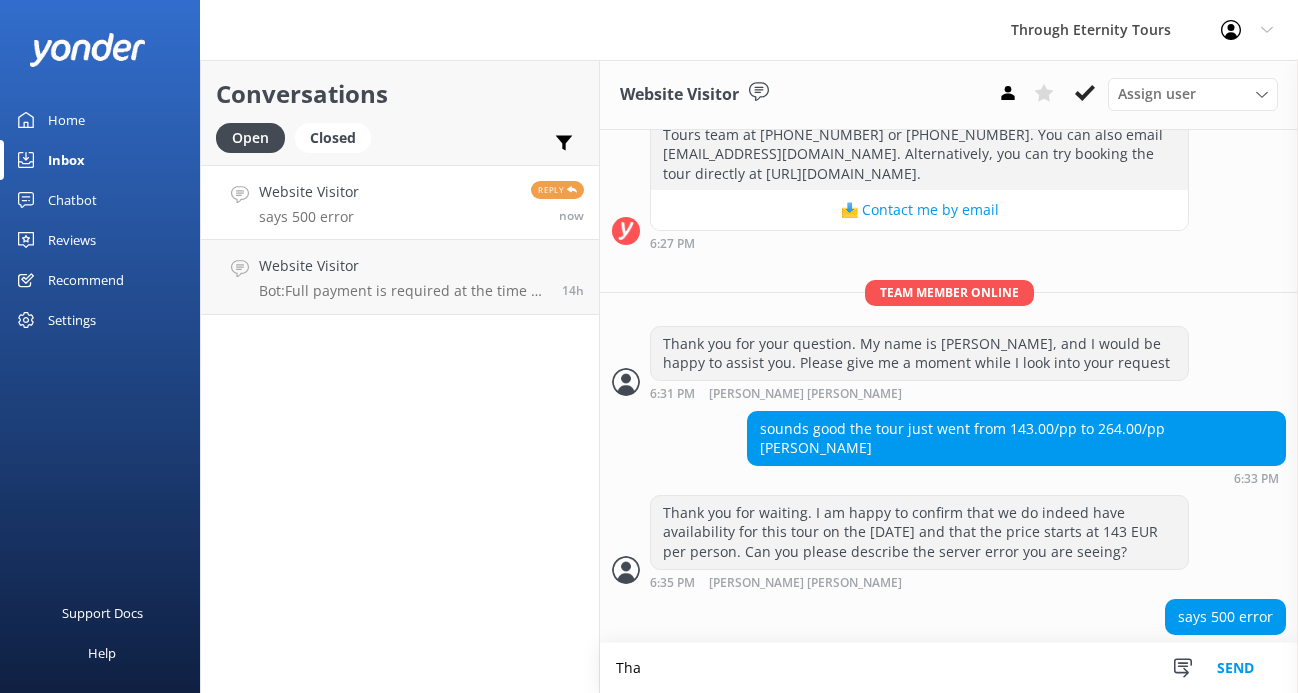 scroll, scrollTop: 388, scrollLeft: 0, axis: vertical 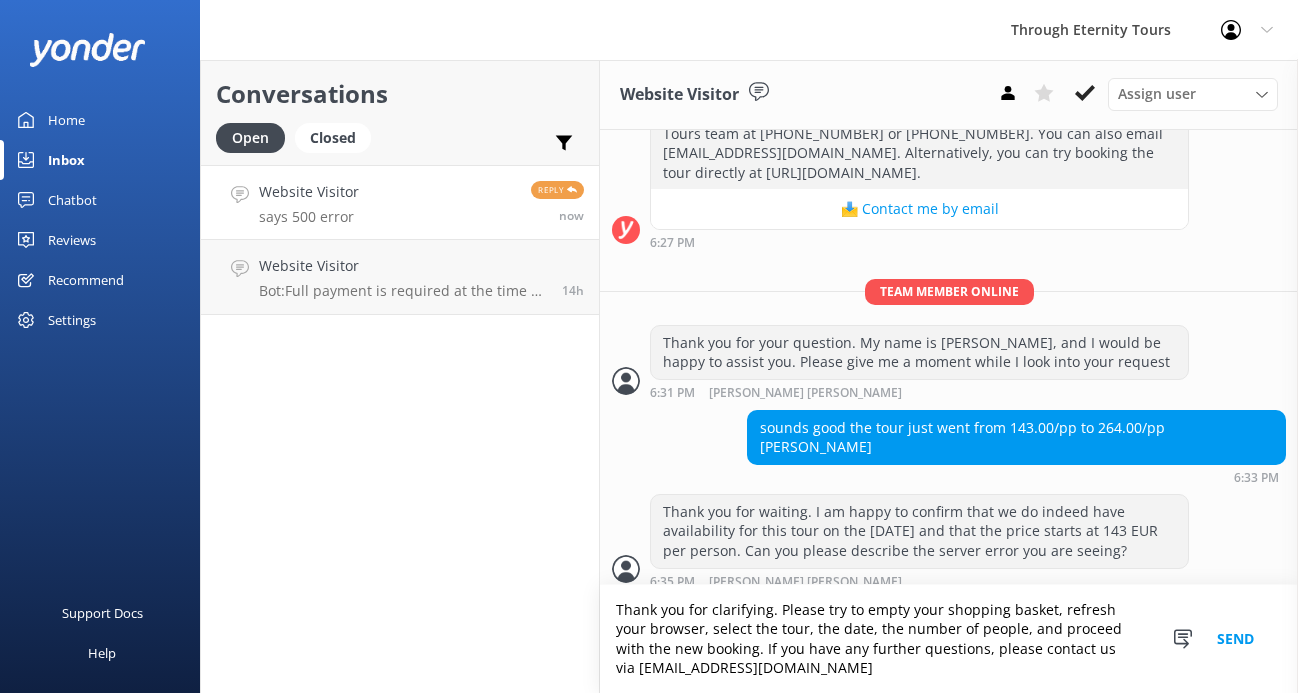 drag, startPoint x: 764, startPoint y: 647, endPoint x: 849, endPoint y: 675, distance: 89.49302 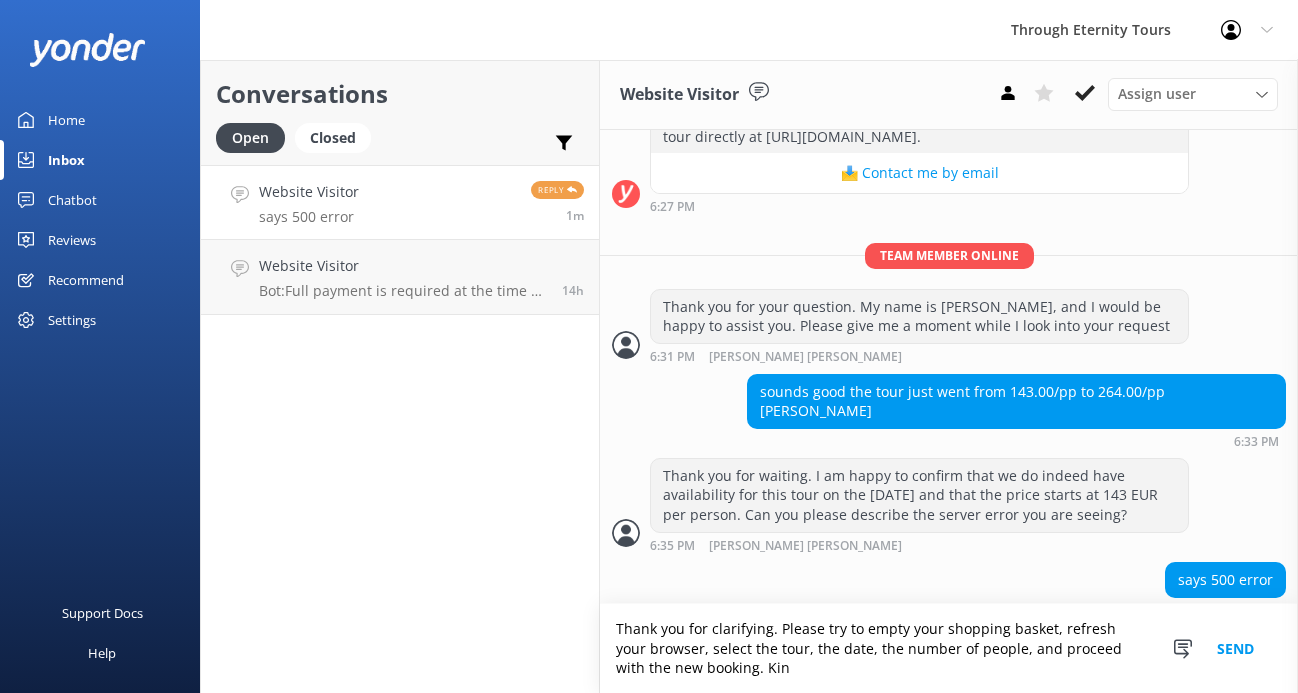 scroll, scrollTop: 427, scrollLeft: 0, axis: vertical 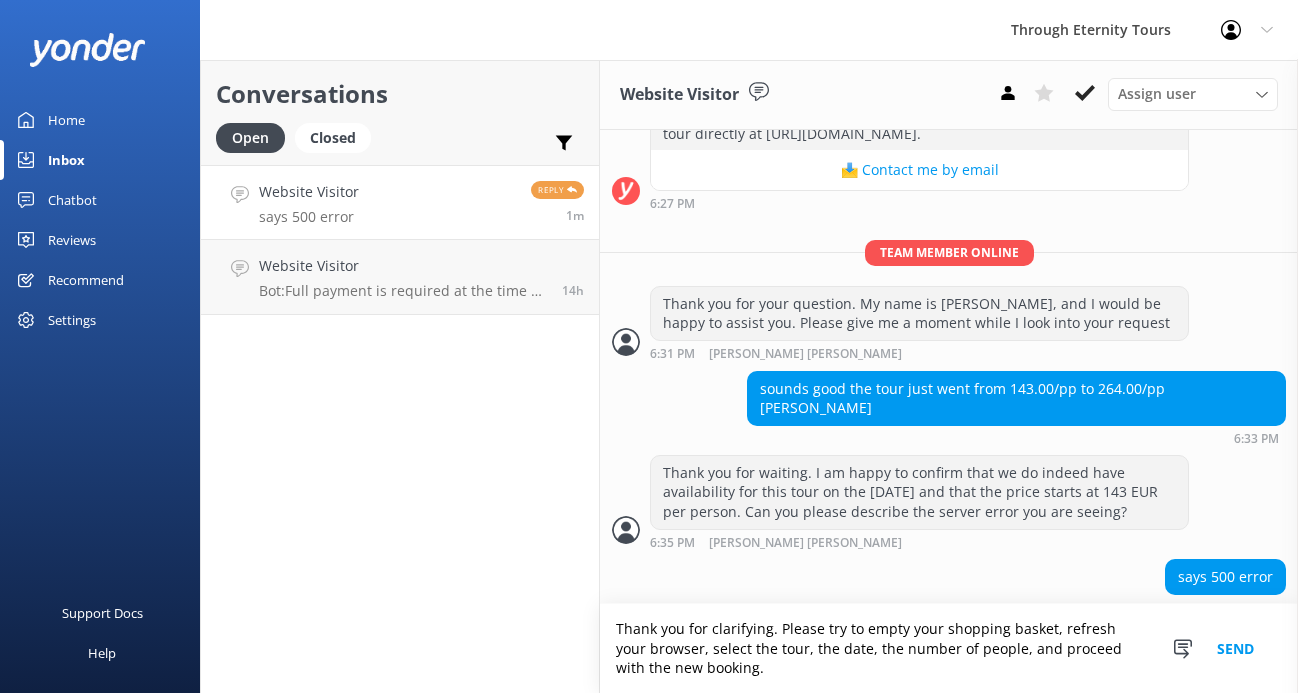 type on "Thank you for clarifying. Please try to empty your shopping basket, refresh your browser, select the tour, the date, the number of people, and proceed with the new booking." 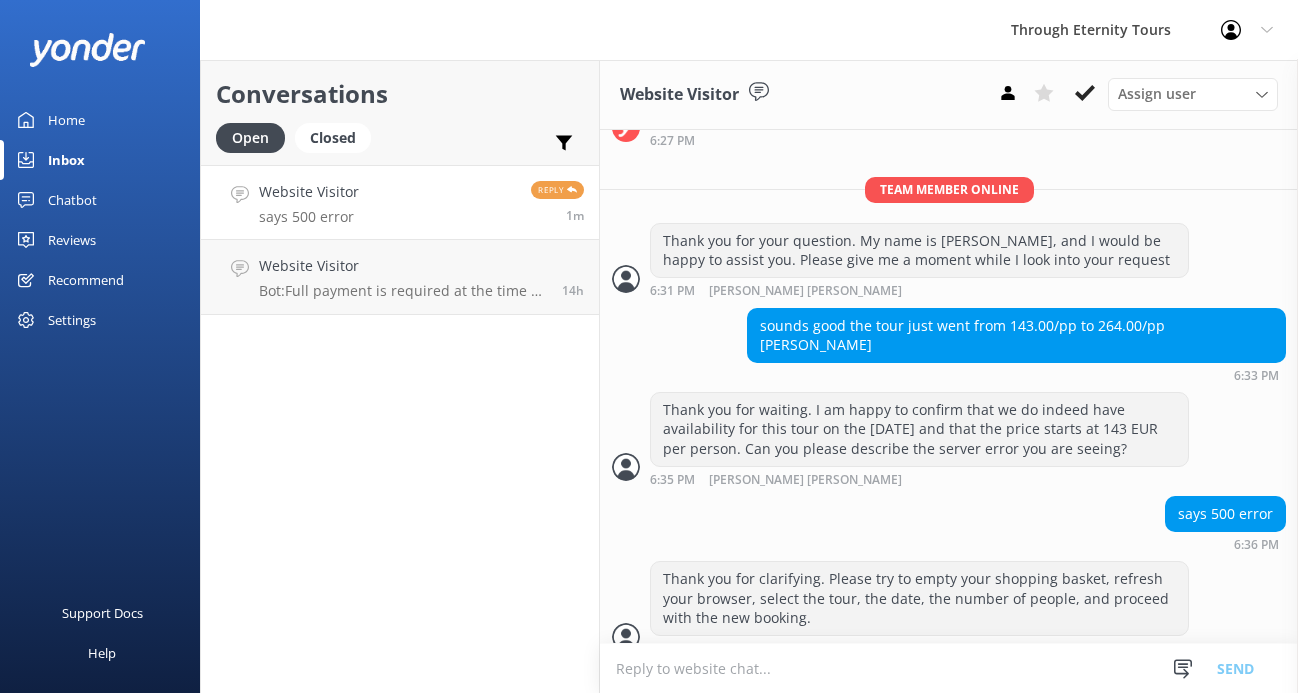 scroll, scrollTop: 492, scrollLeft: 0, axis: vertical 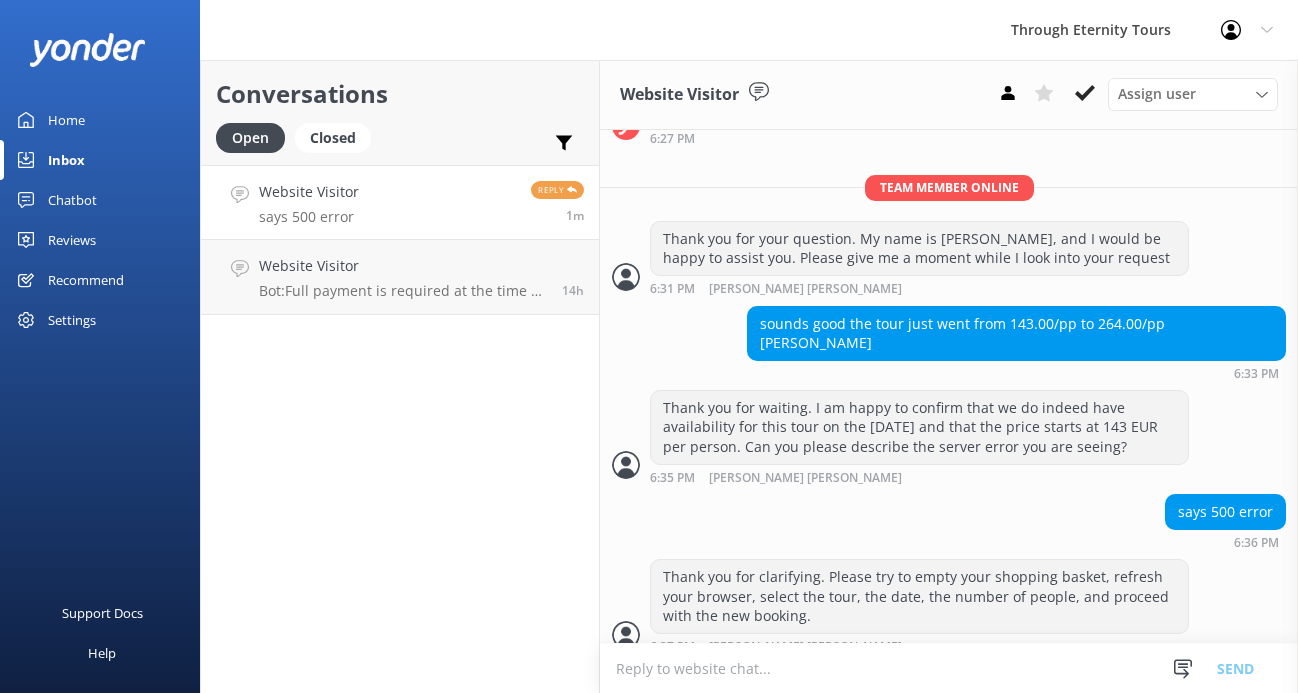 click at bounding box center [949, 668] 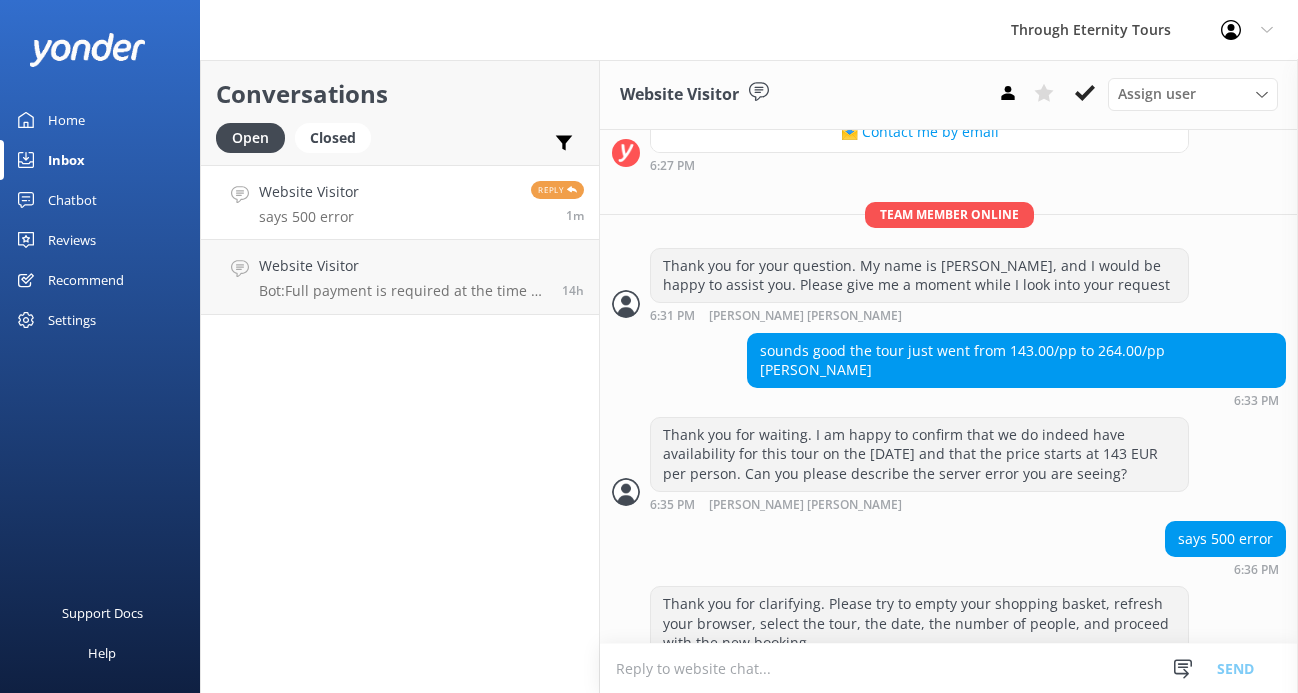scroll, scrollTop: 492, scrollLeft: 0, axis: vertical 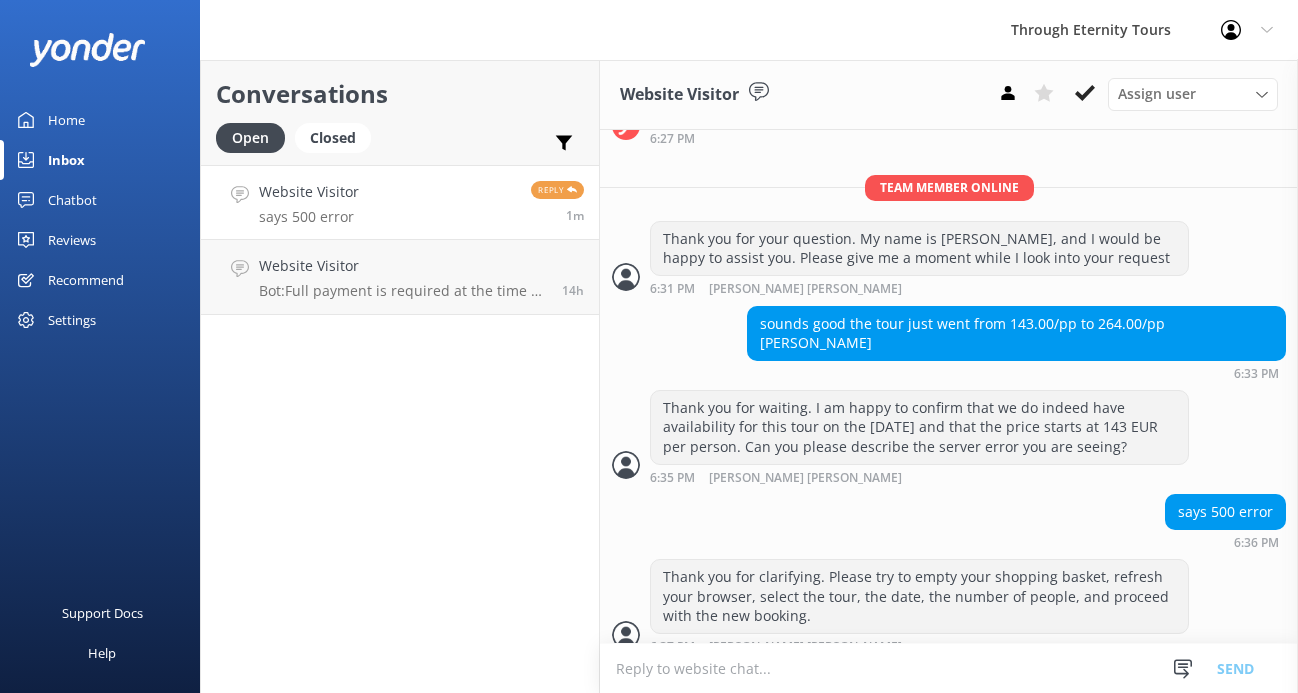 click at bounding box center (949, 668) 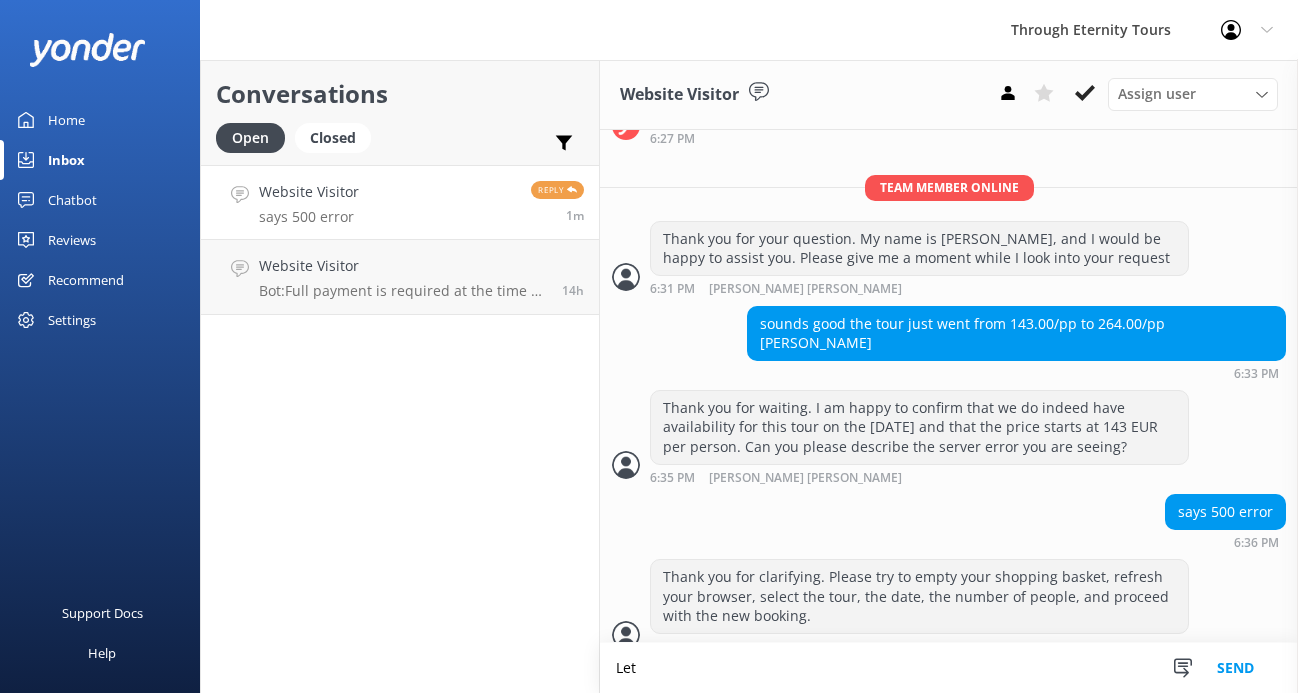 scroll, scrollTop: 493, scrollLeft: 0, axis: vertical 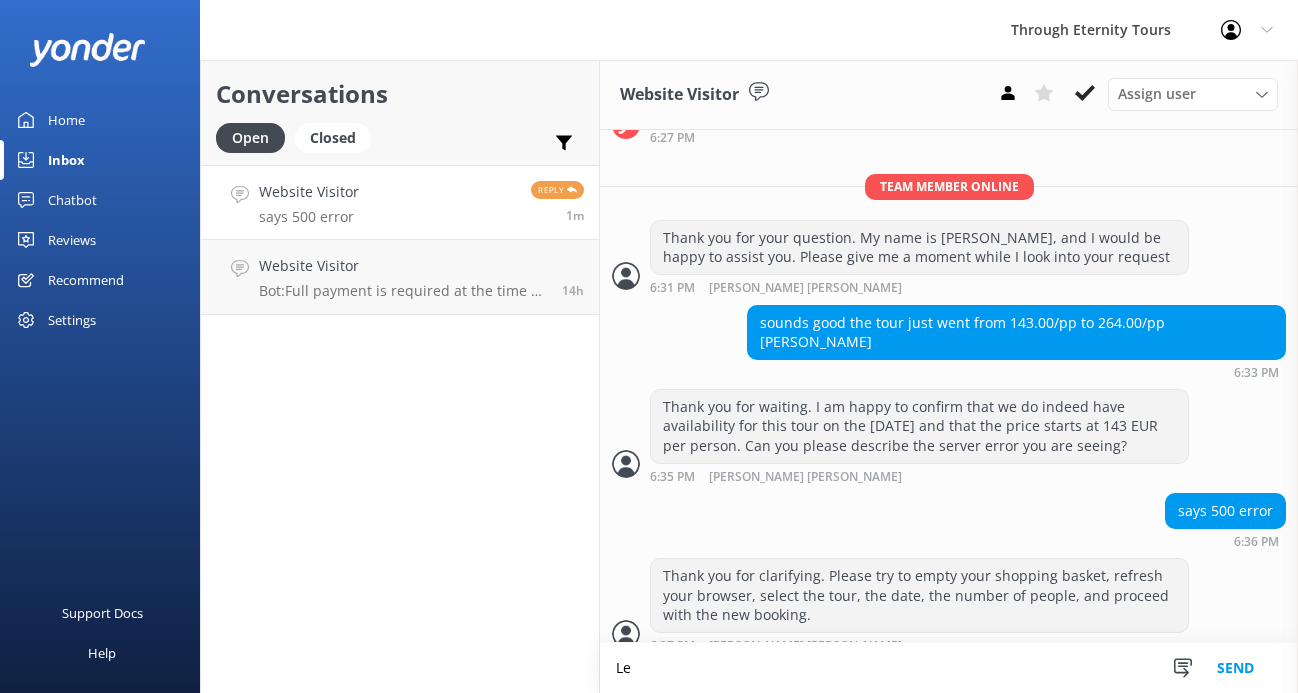 type on "L" 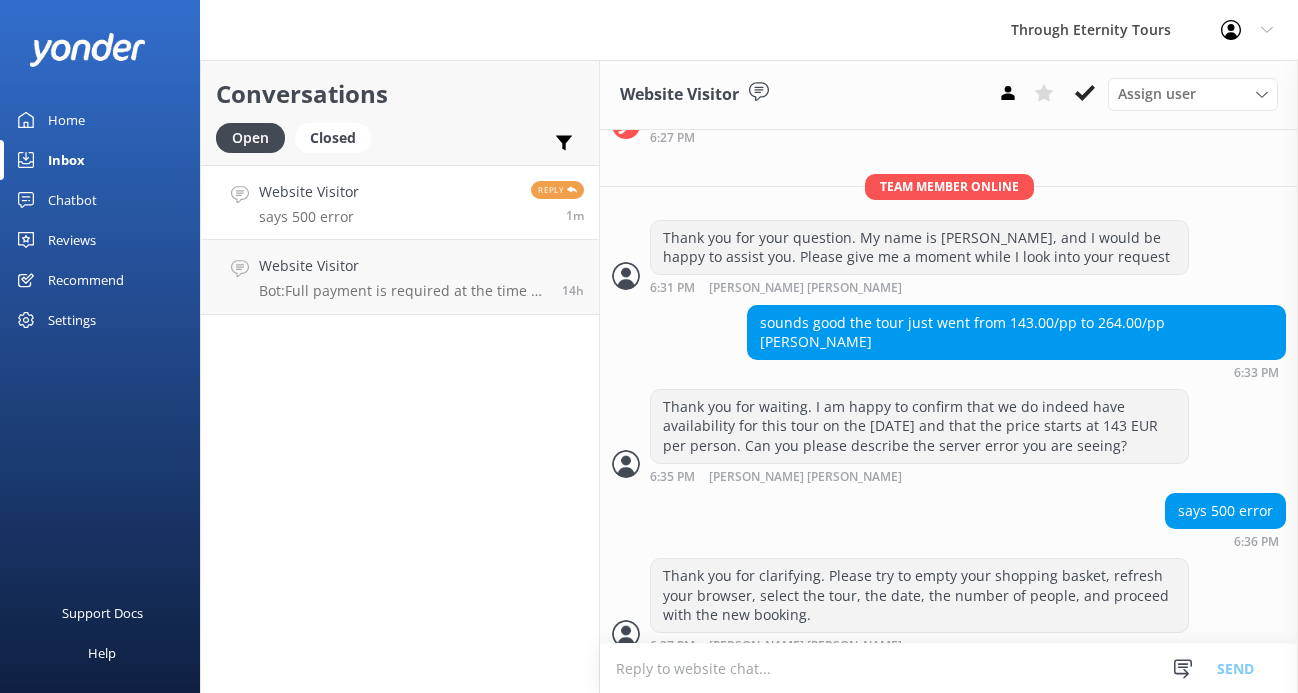 scroll, scrollTop: 492, scrollLeft: 0, axis: vertical 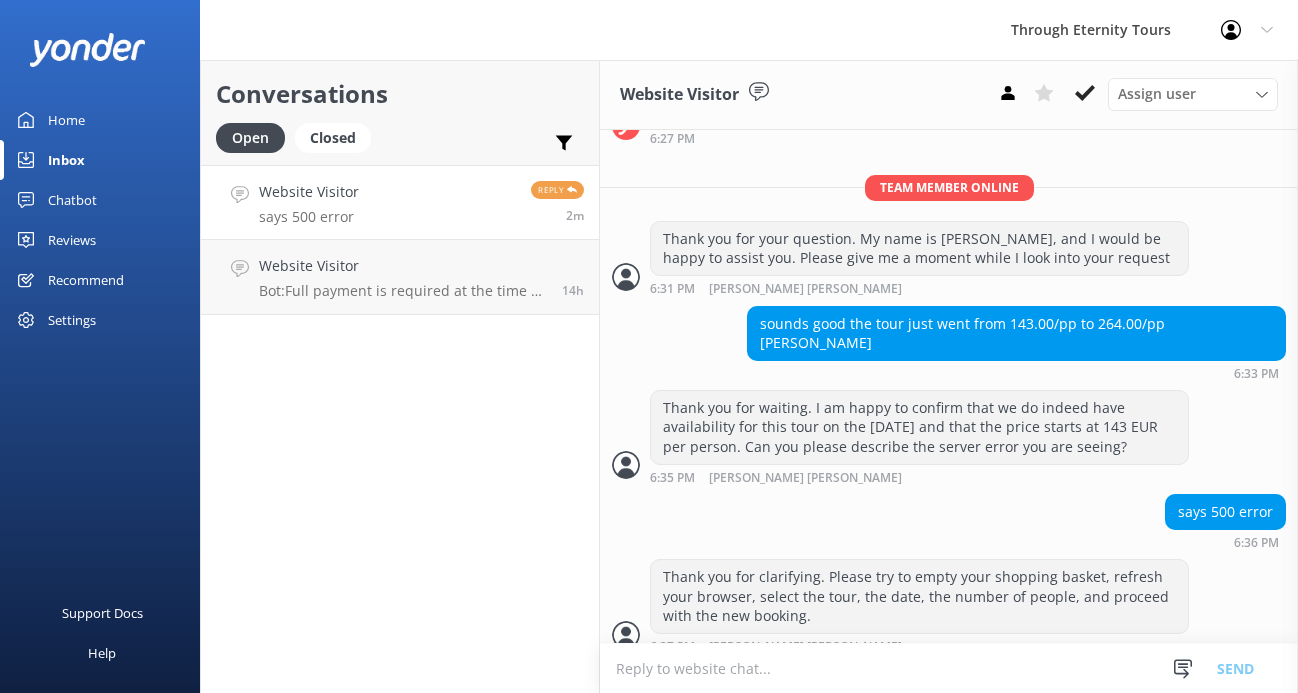 click at bounding box center [949, 668] 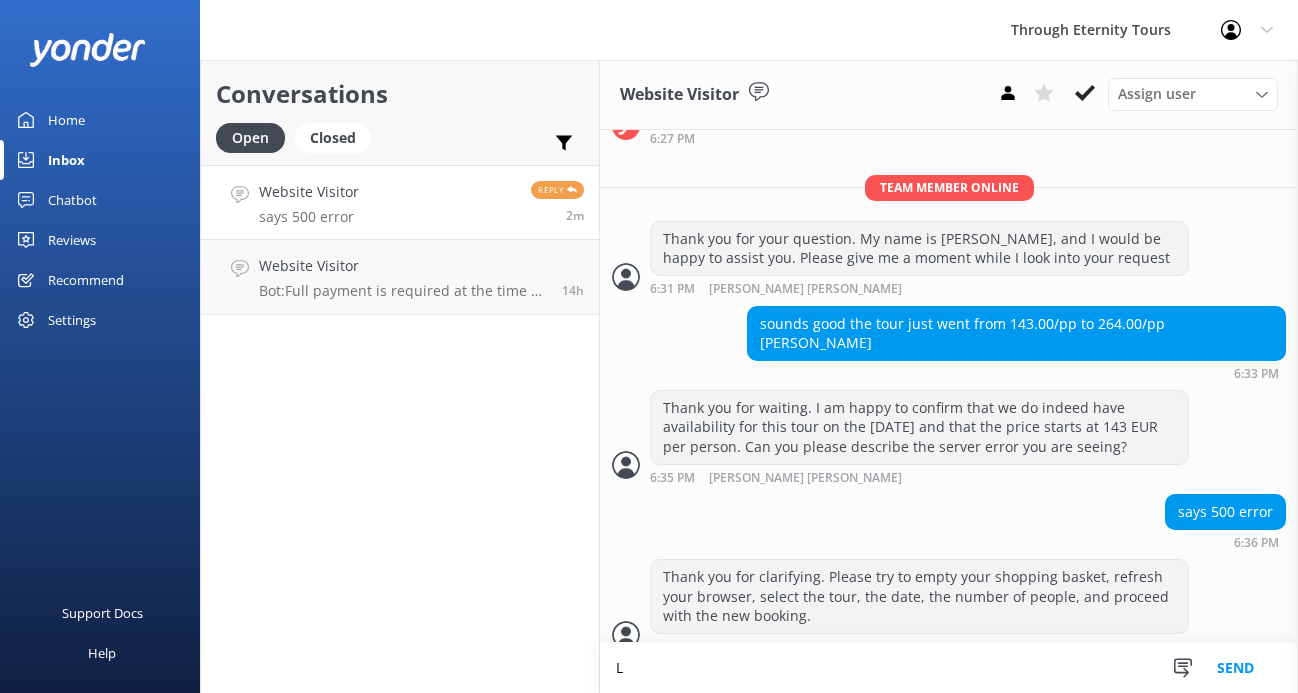 scroll, scrollTop: 493, scrollLeft: 0, axis: vertical 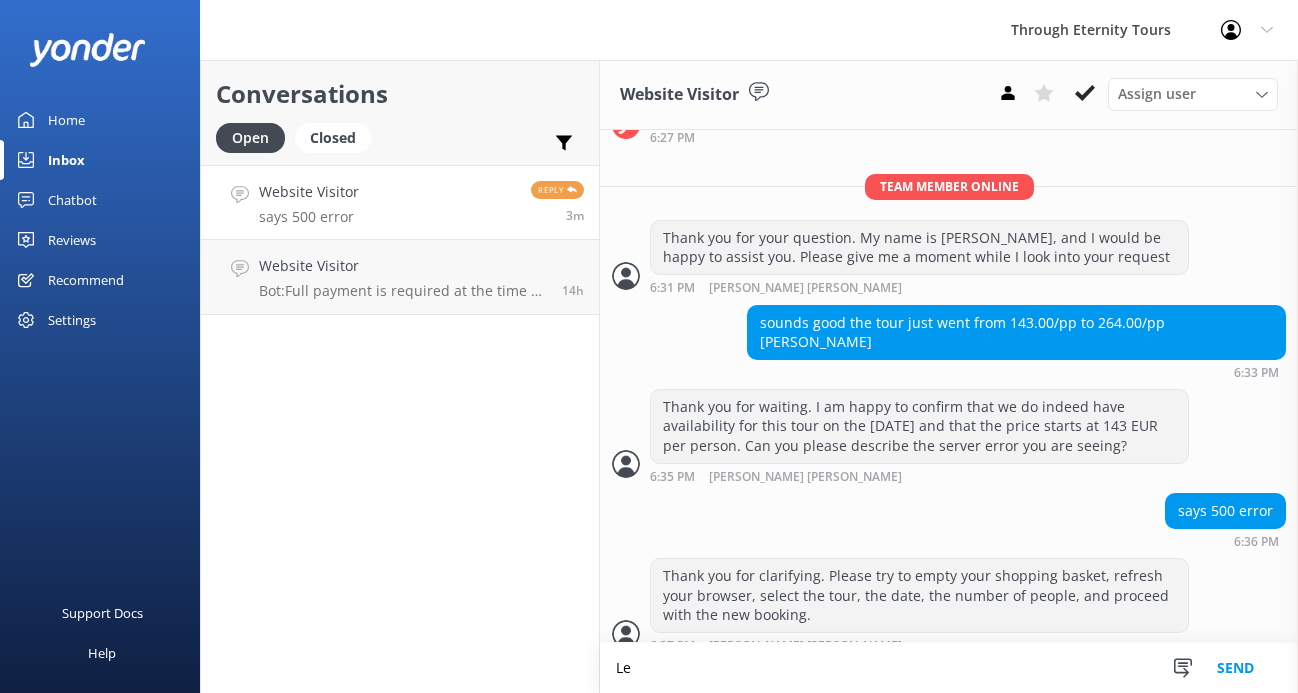 type on "L" 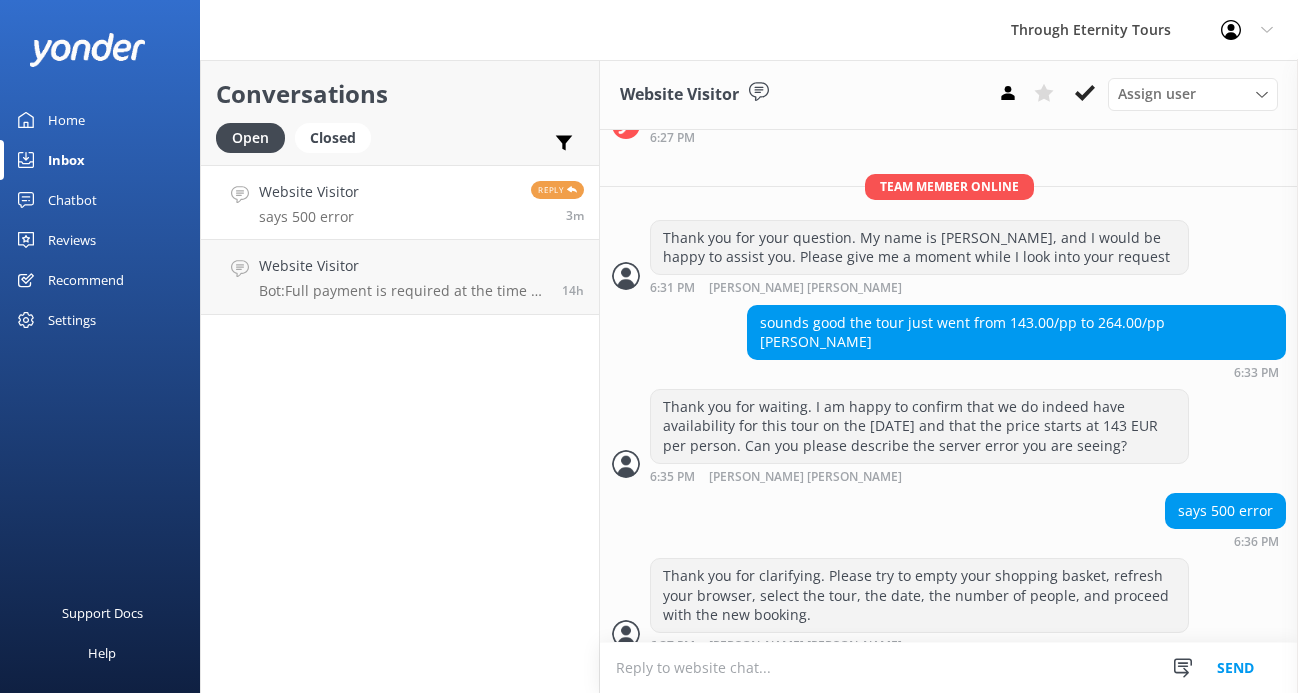scroll, scrollTop: 492, scrollLeft: 0, axis: vertical 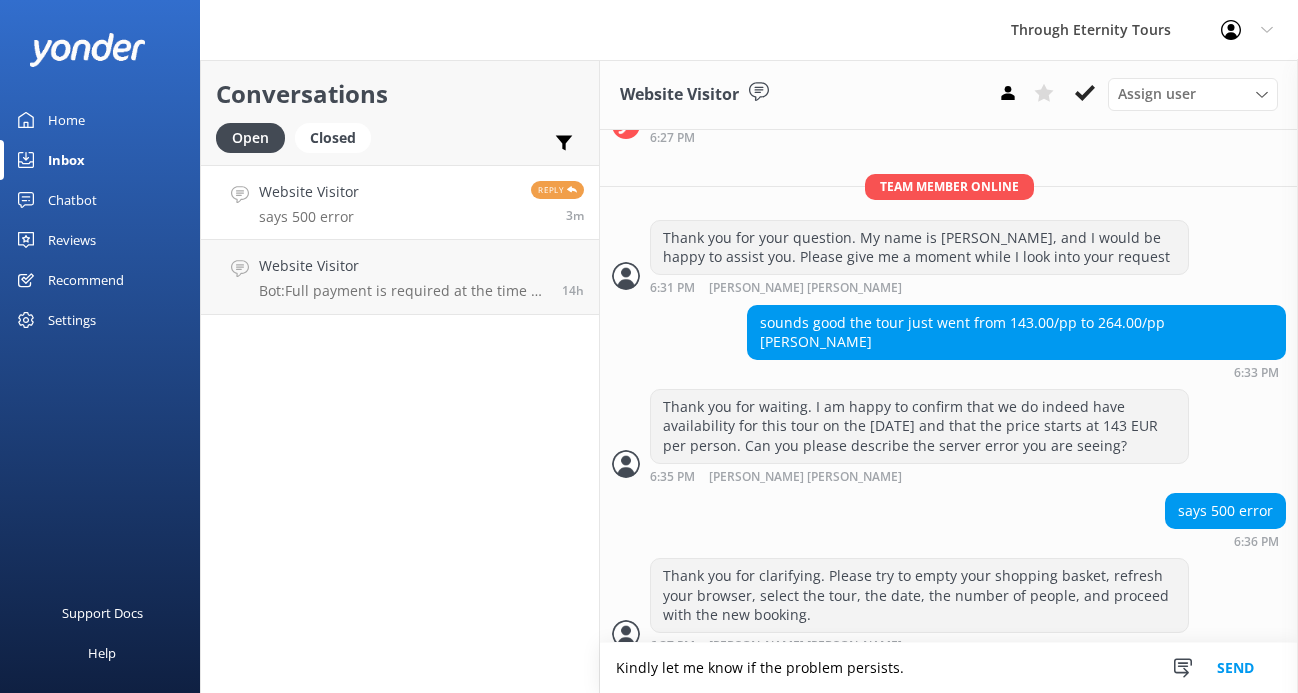type on "Kindly let me know if the problem persists." 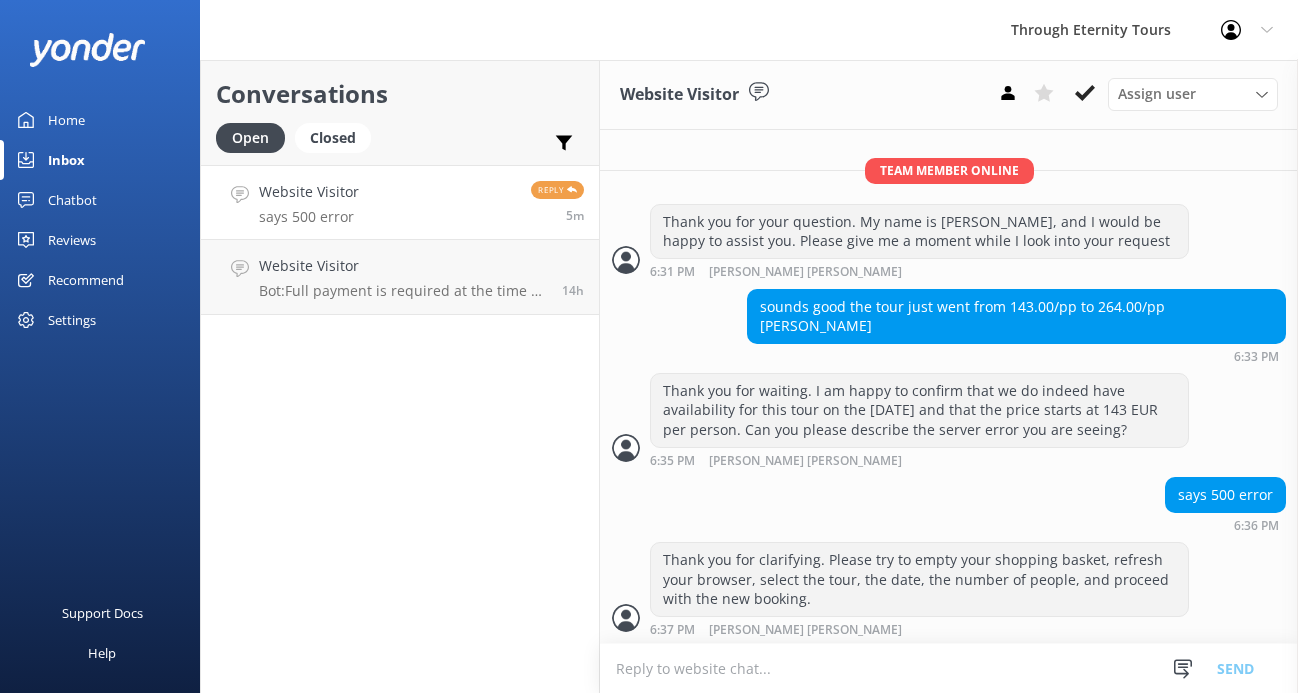 scroll, scrollTop: 622, scrollLeft: 0, axis: vertical 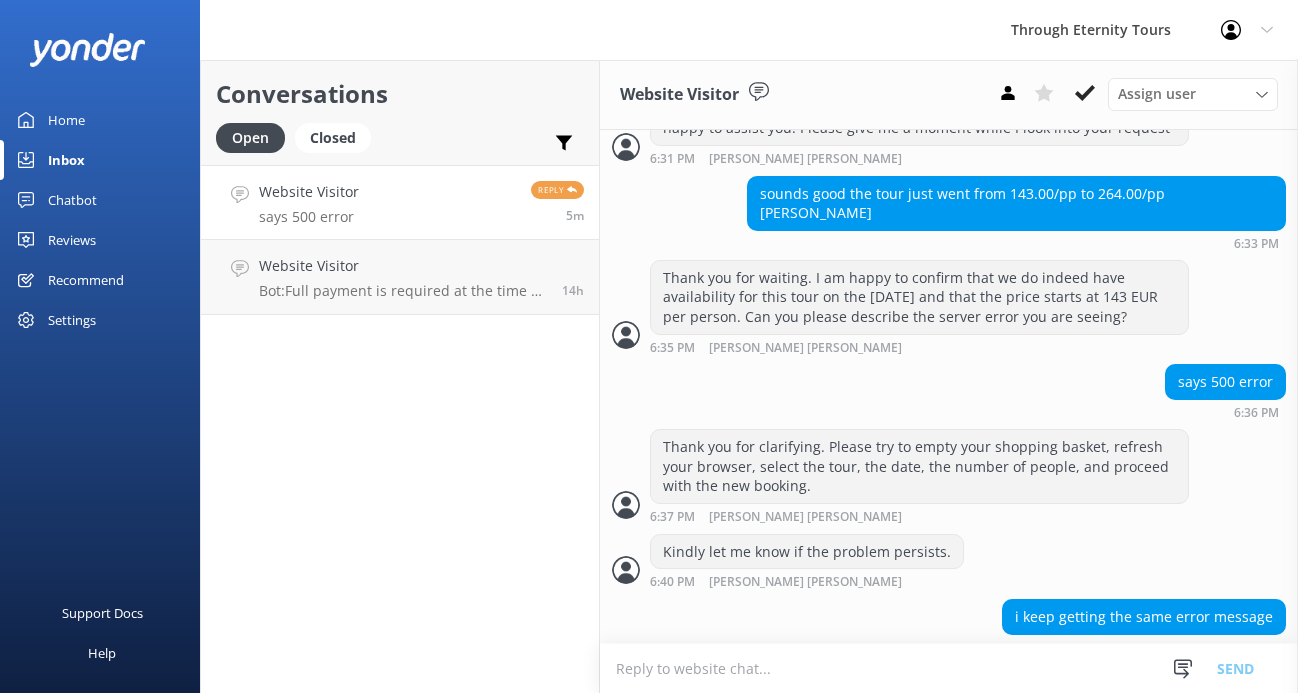 click at bounding box center [949, 668] 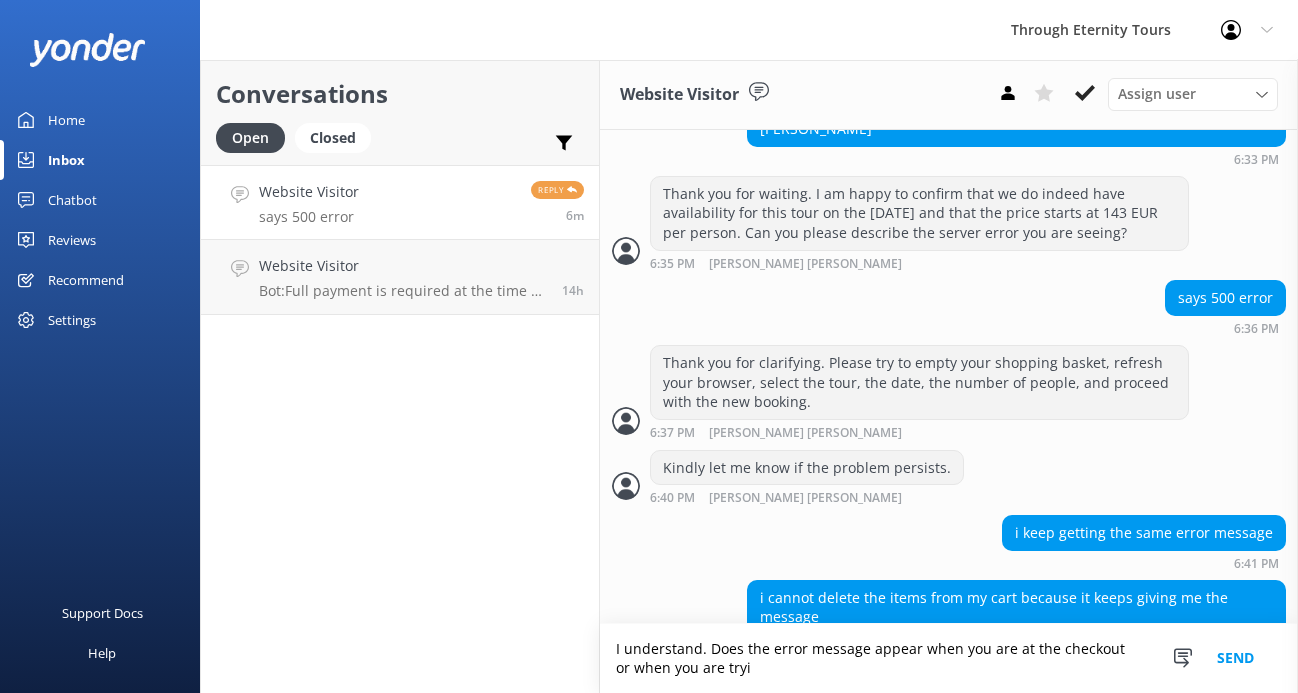scroll, scrollTop: 707, scrollLeft: 0, axis: vertical 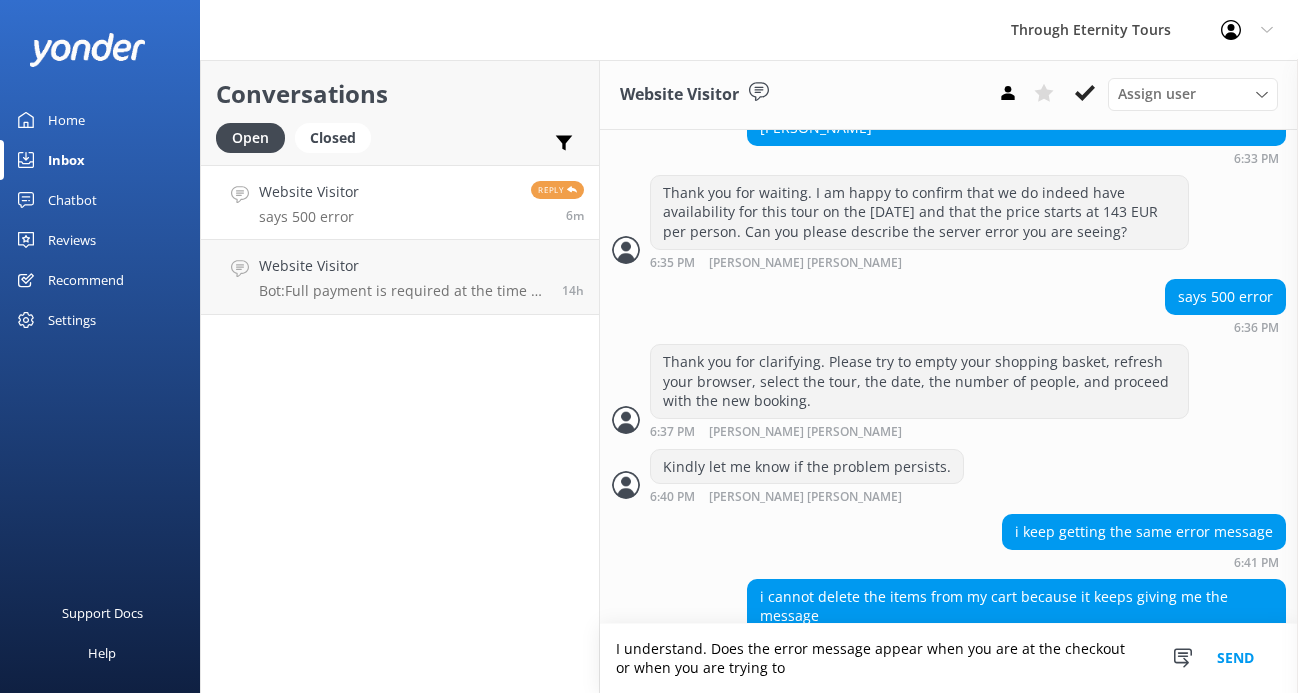drag, startPoint x: 787, startPoint y: 666, endPoint x: 709, endPoint y: 651, distance: 79.429214 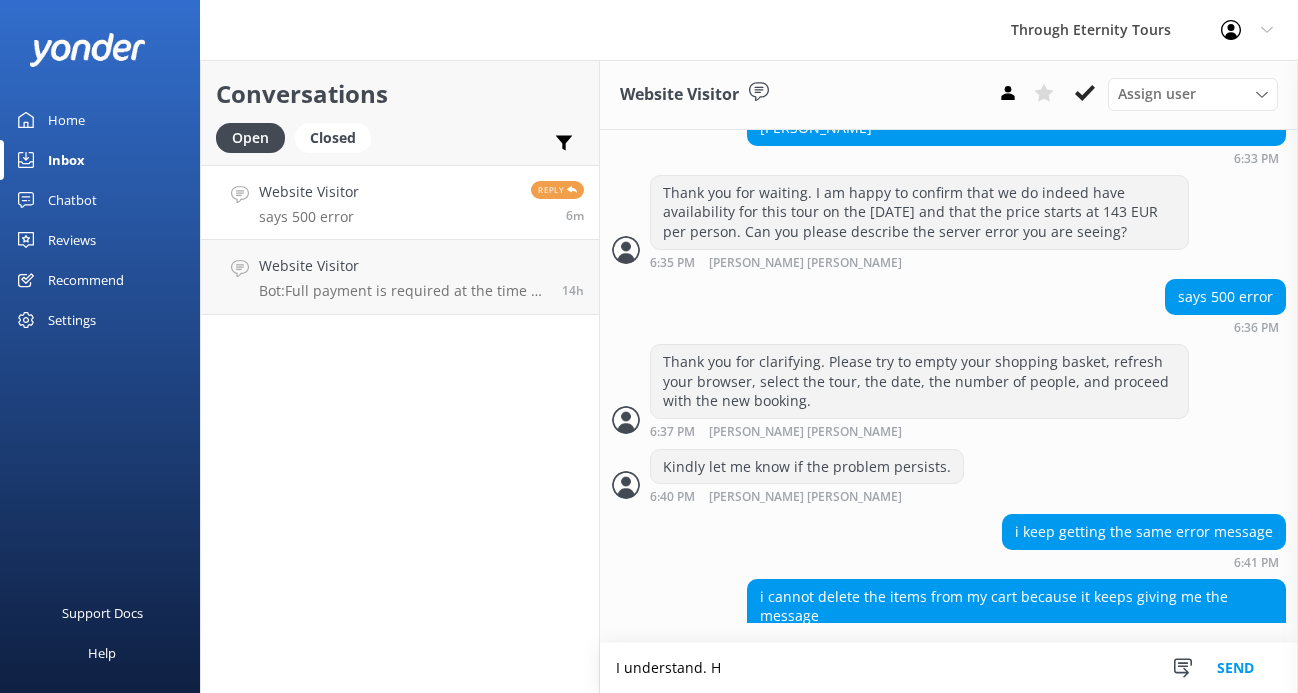 scroll, scrollTop: 688, scrollLeft: 0, axis: vertical 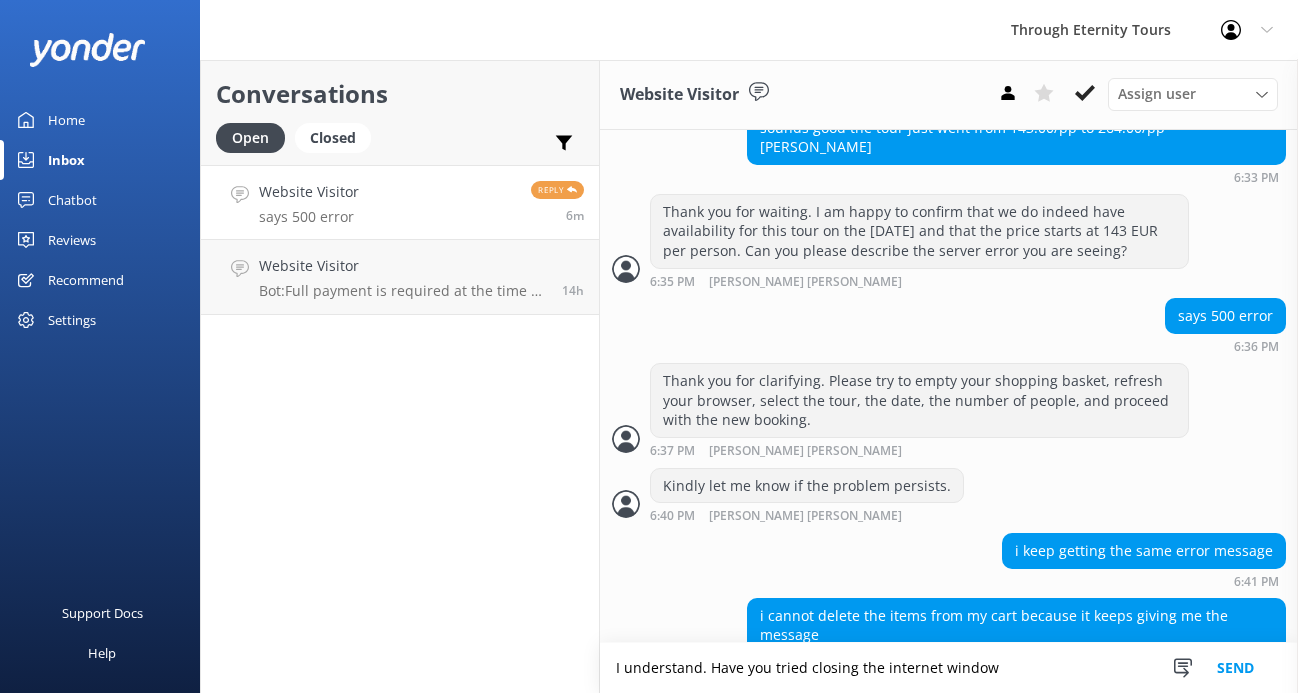 click on "I understand. Have you tried closing the internet window" at bounding box center [949, 668] 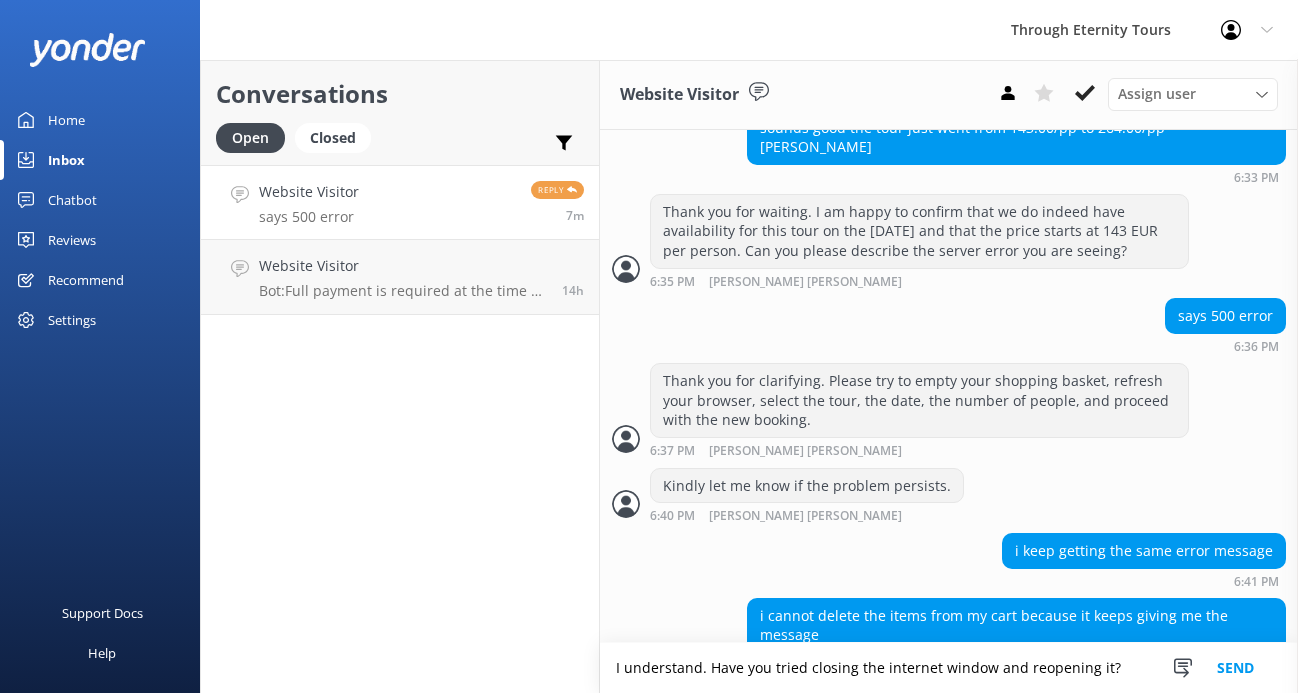 type on "I understand. Have you tried closing the internet window and reopening it?" 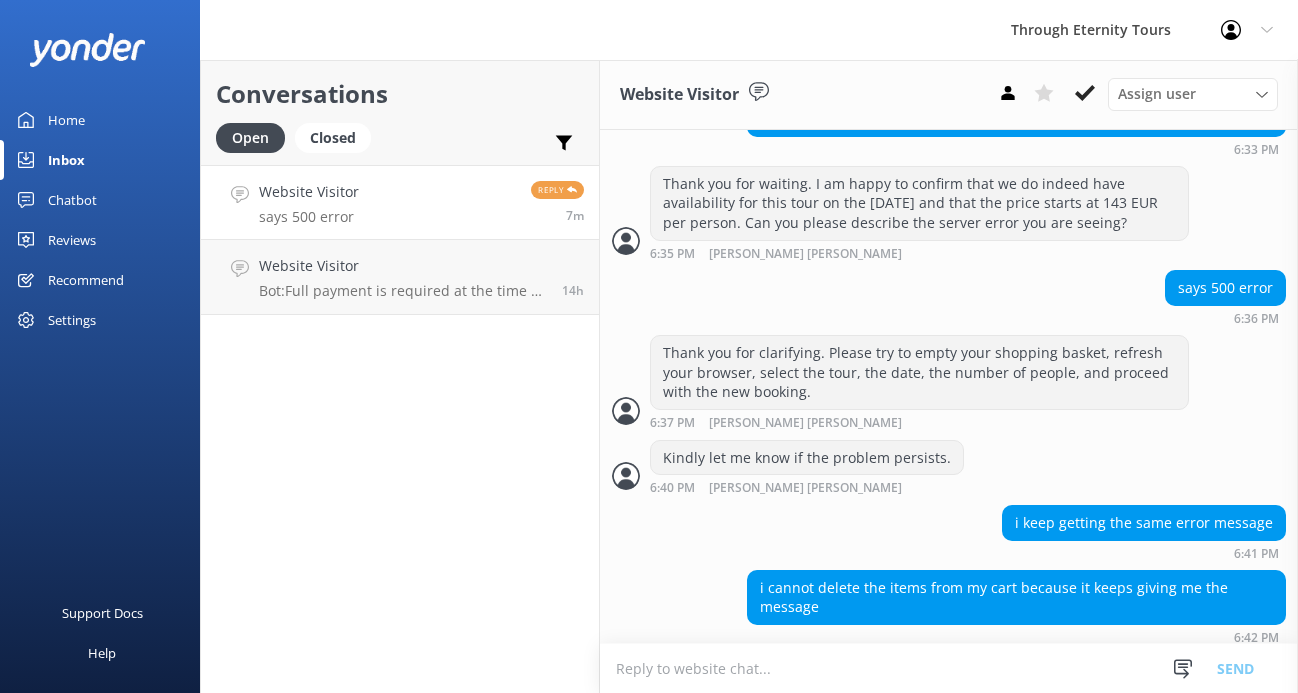 scroll, scrollTop: 751, scrollLeft: 0, axis: vertical 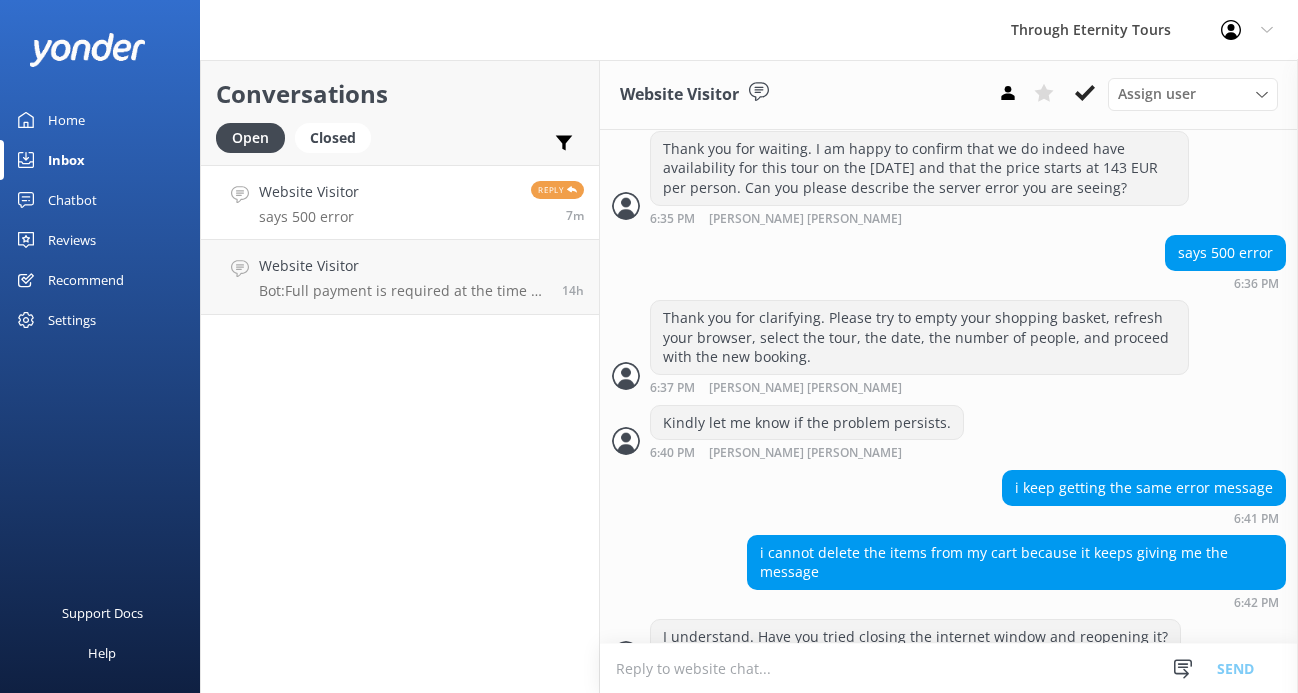 click at bounding box center [949, 668] 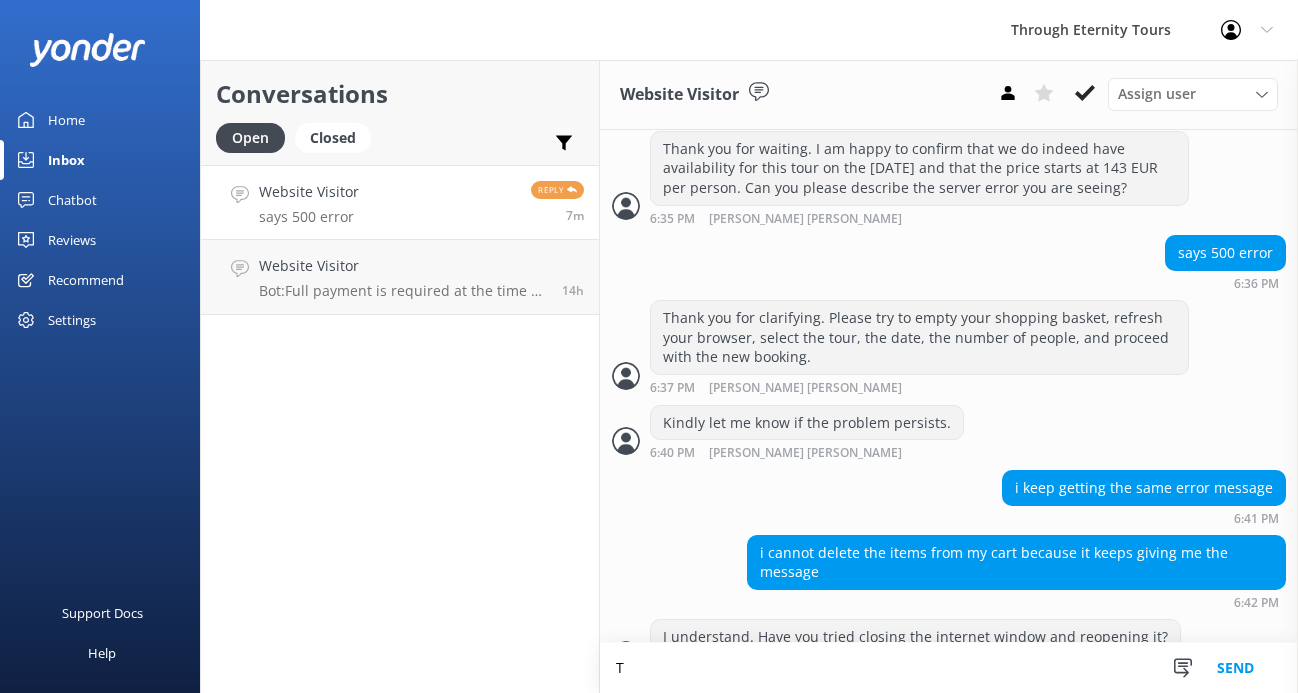 scroll, scrollTop: 752, scrollLeft: 0, axis: vertical 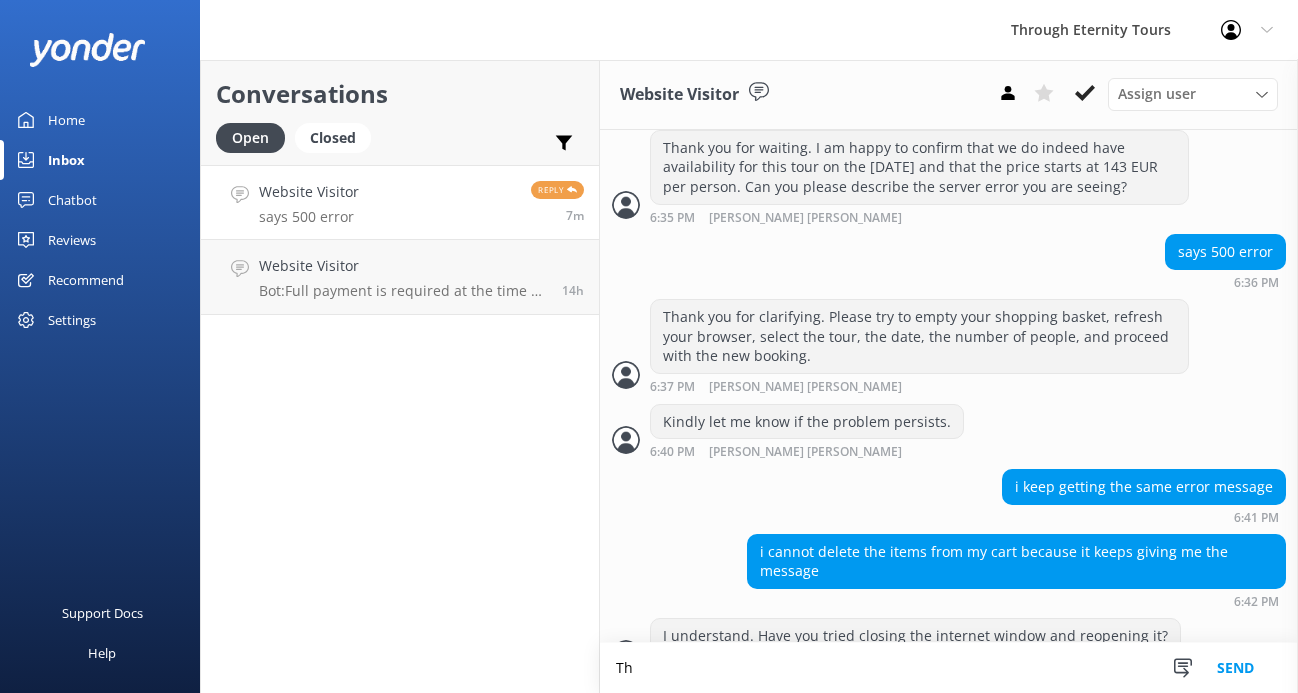type on "T" 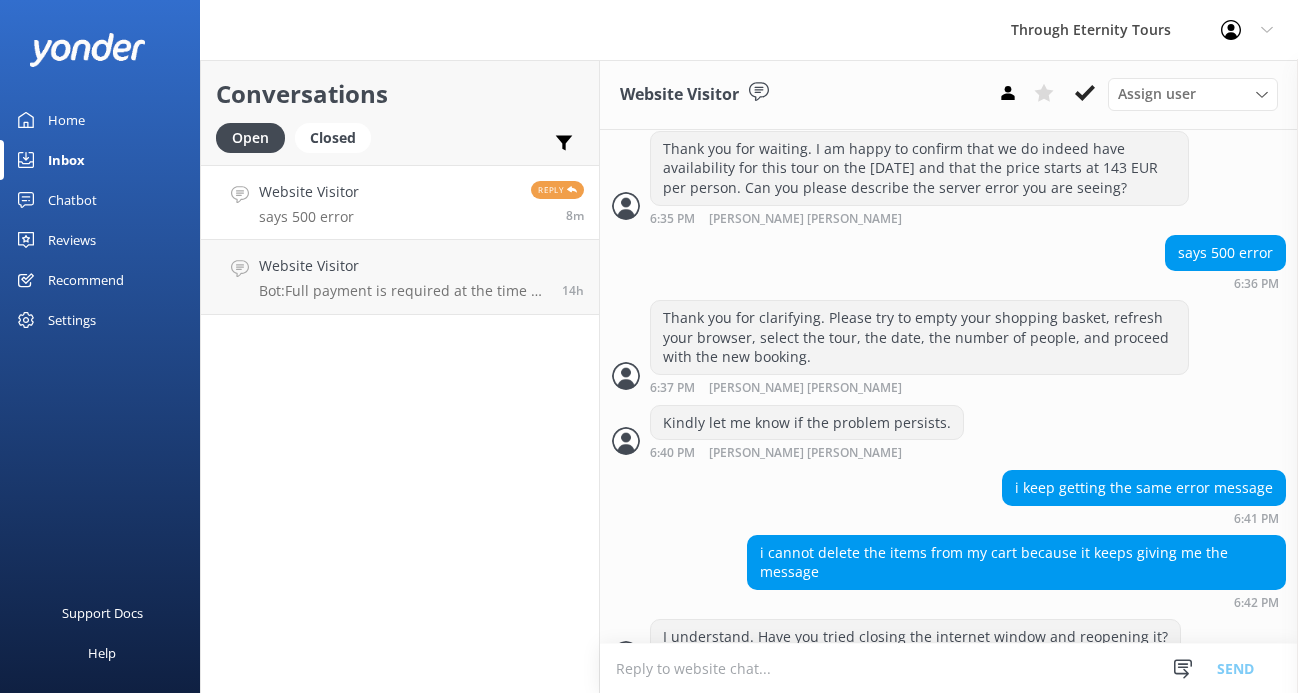 scroll, scrollTop: 752, scrollLeft: 0, axis: vertical 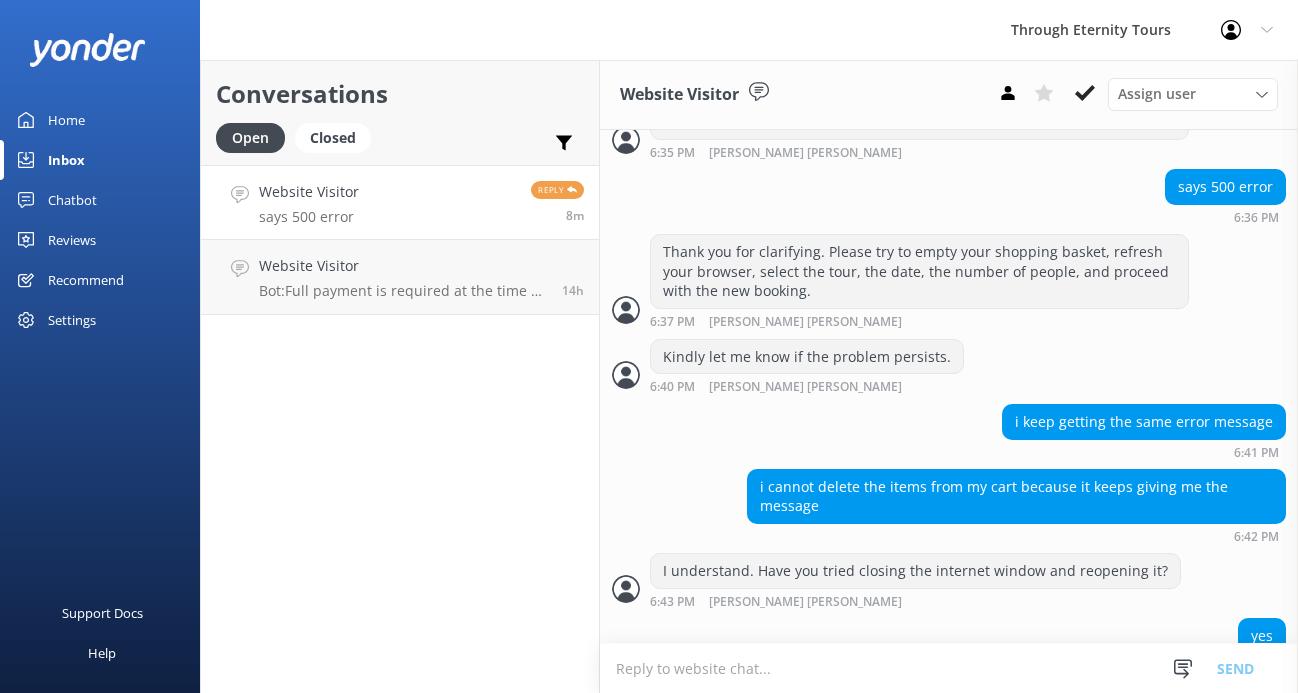 type on "i" 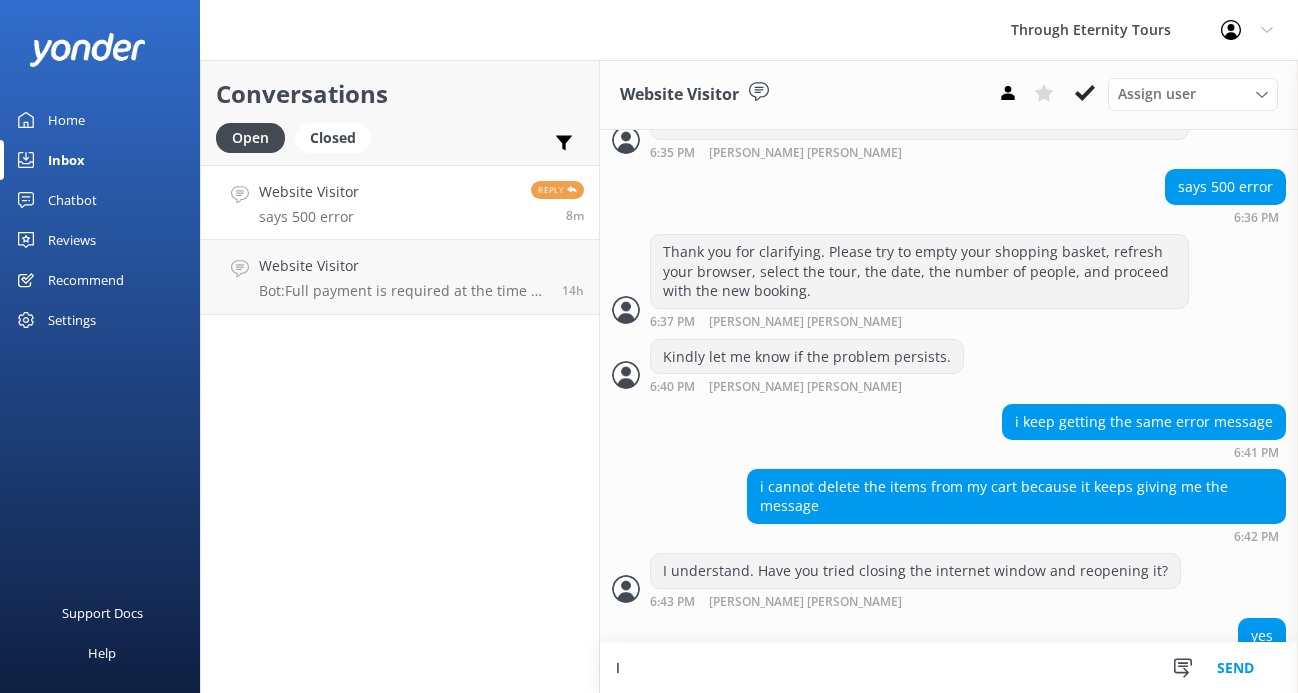 scroll, scrollTop: 818, scrollLeft: 0, axis: vertical 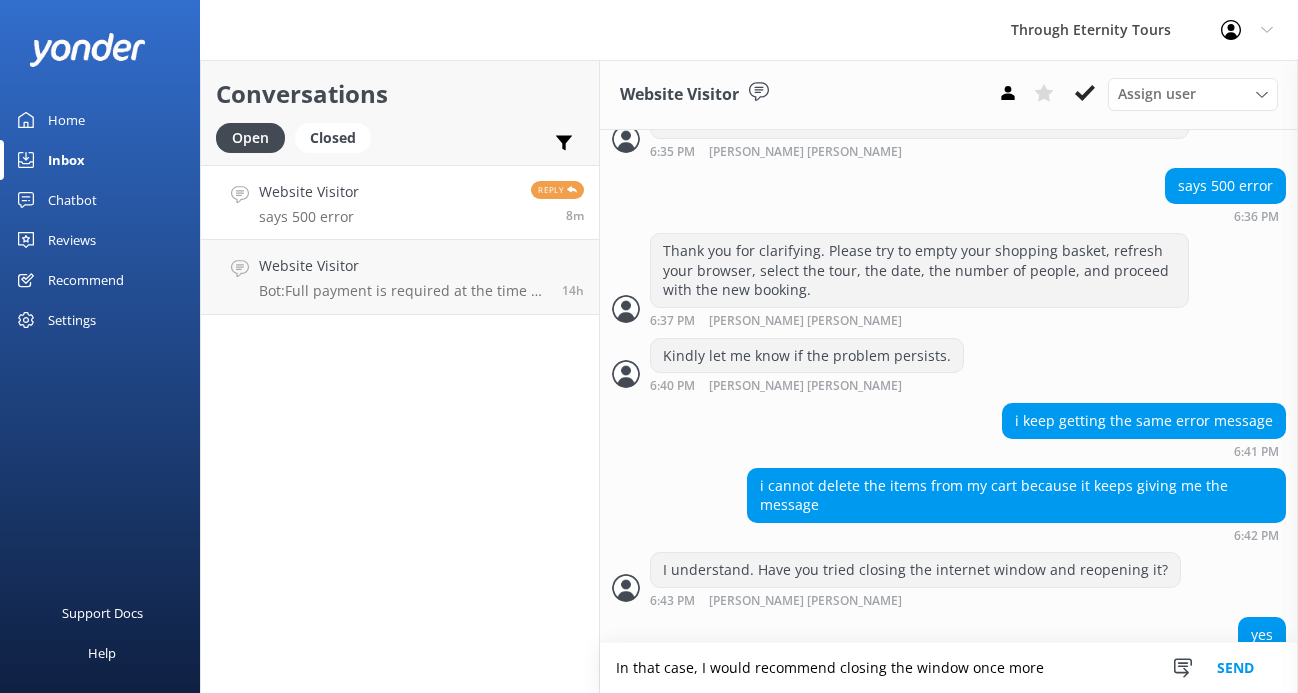 click on "In that case, I would recommend closing the window once more" at bounding box center (949, 668) 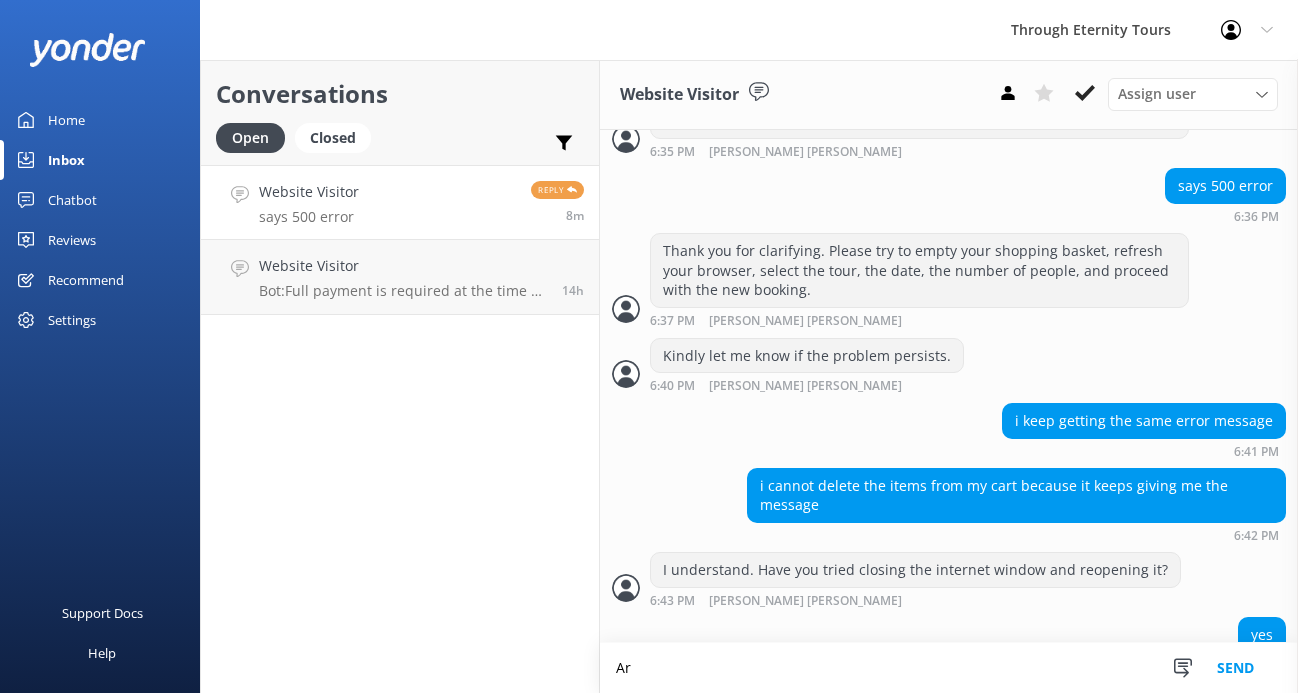 type on "A" 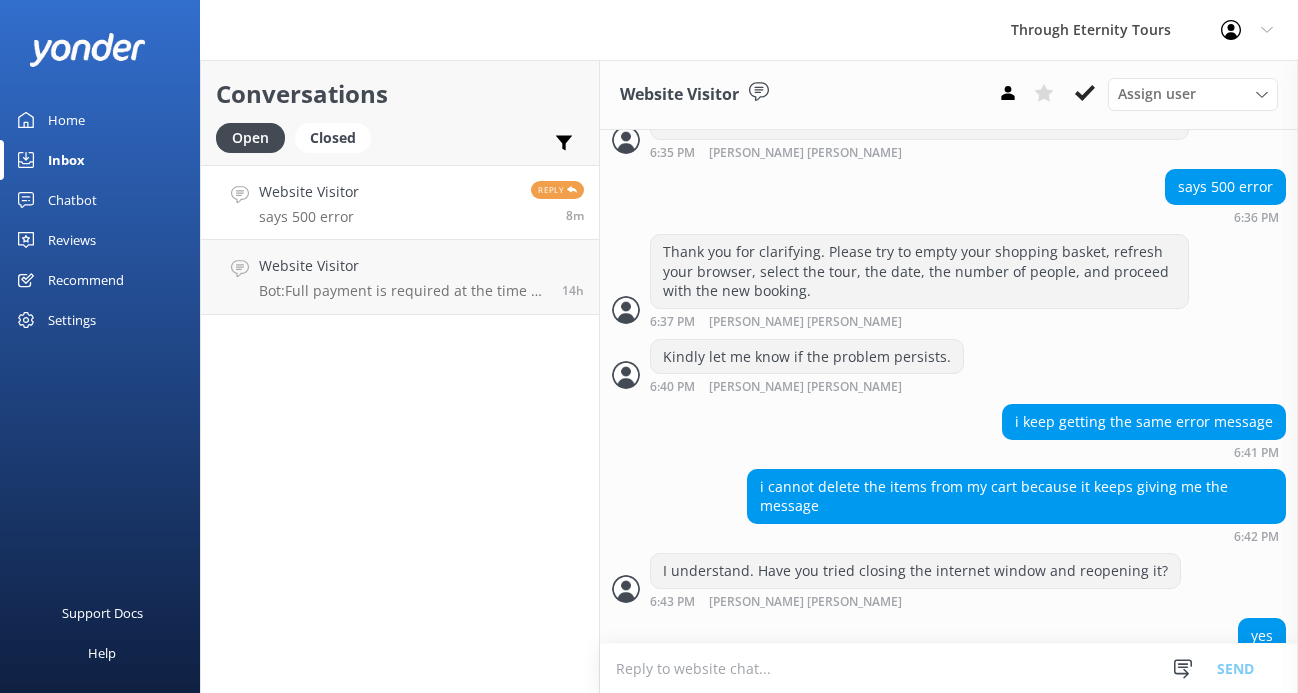 paste on "In that case, I would recommend closing the window once more" 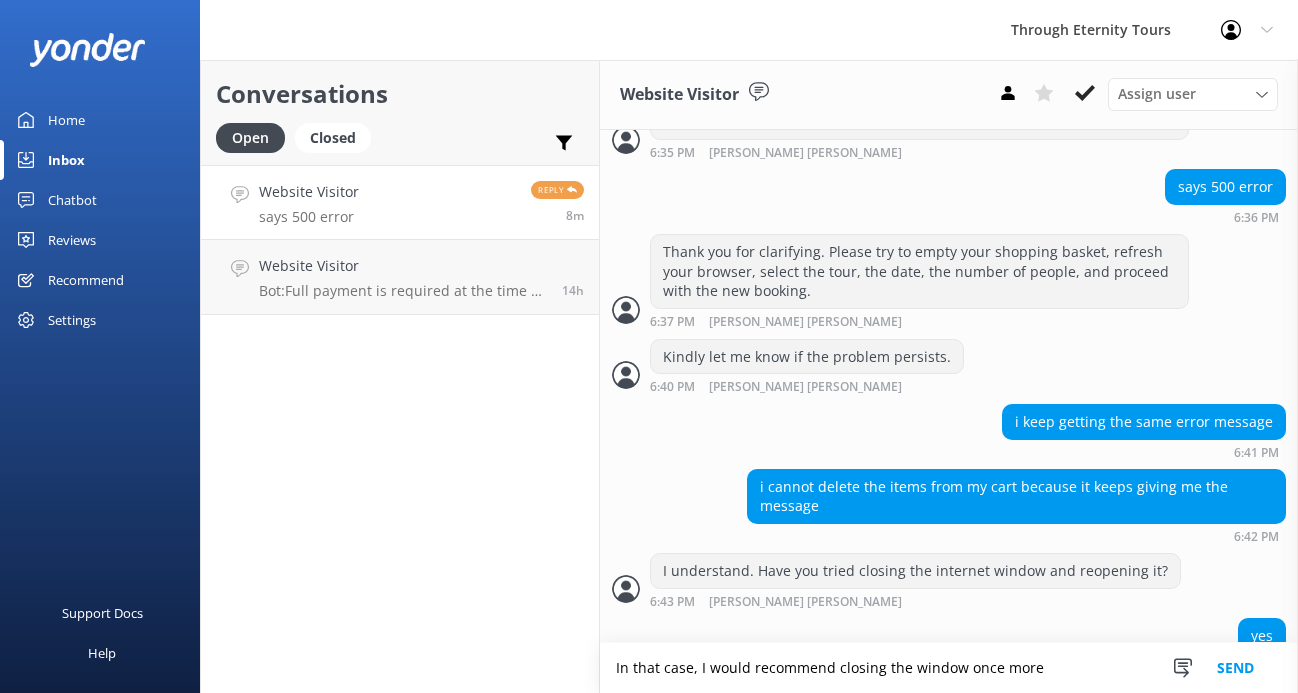 scroll, scrollTop: 818, scrollLeft: 0, axis: vertical 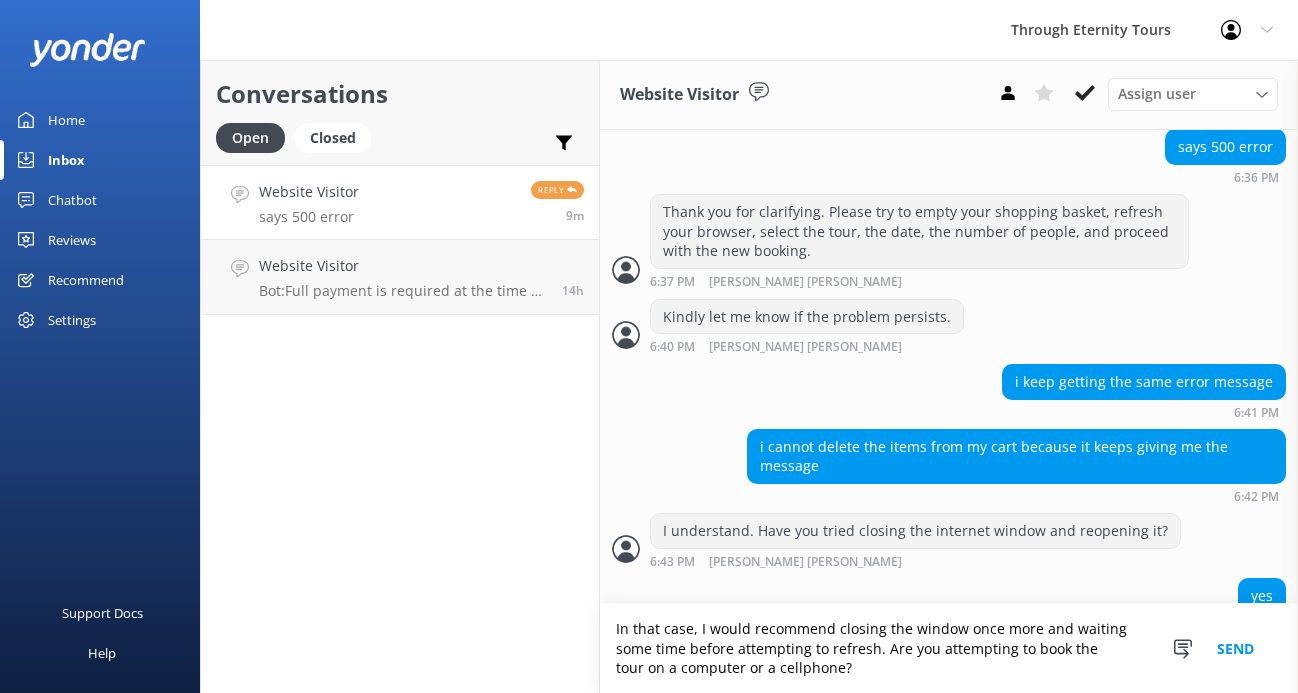 drag, startPoint x: 878, startPoint y: 652, endPoint x: 588, endPoint y: 638, distance: 290.33774 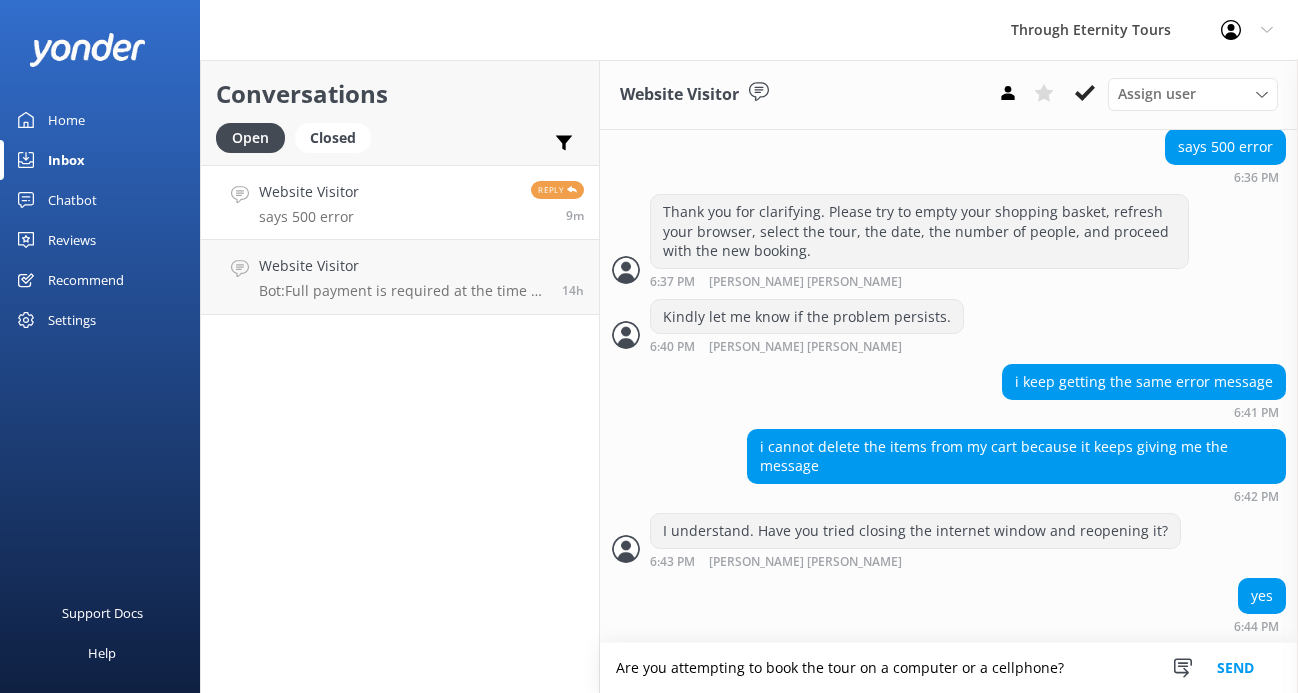 scroll, scrollTop: 818, scrollLeft: 0, axis: vertical 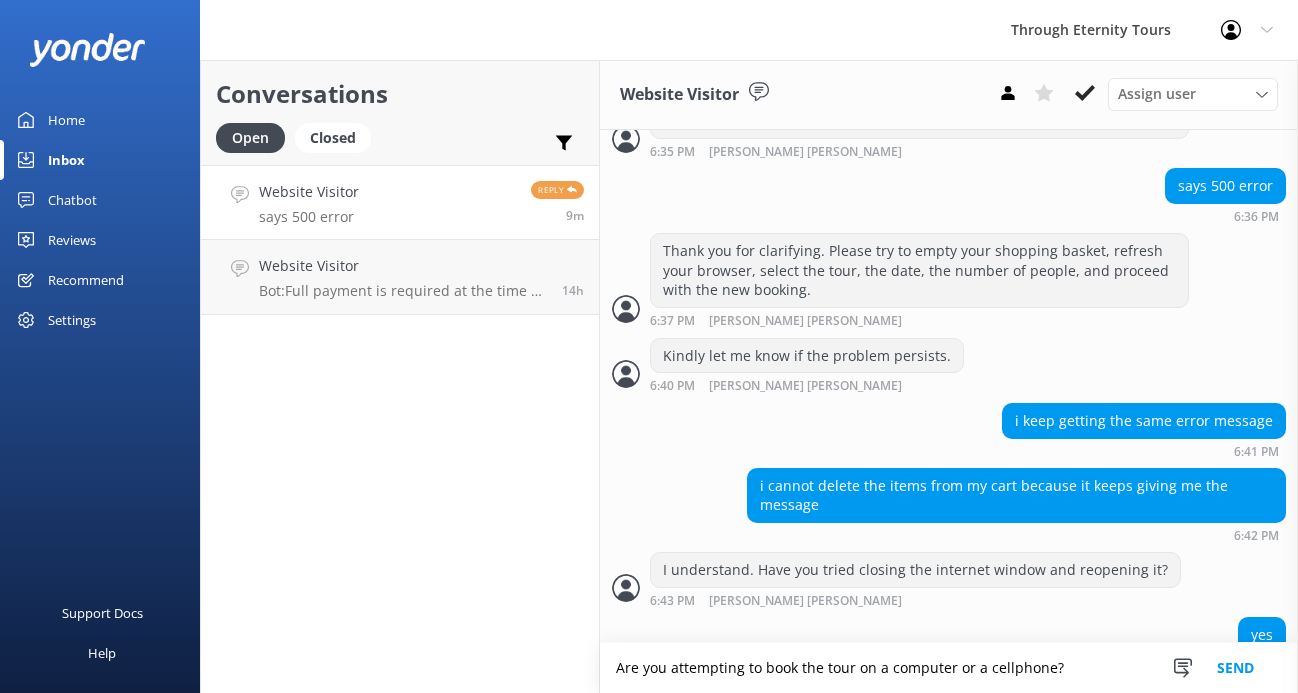 click on "Are you attempting to book the tour on a computer or a cellphone?" at bounding box center (949, 668) 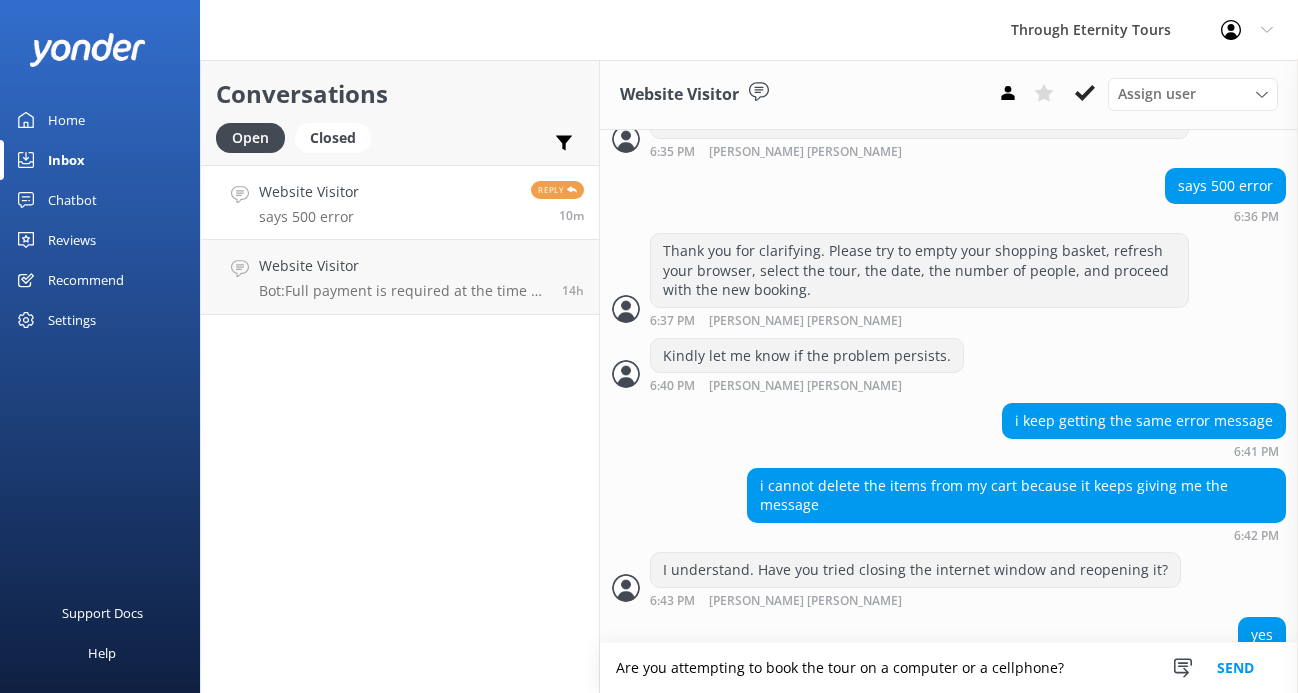 click on "Are you attempting to book the tour on a computer or a cellphone?" at bounding box center (949, 668) 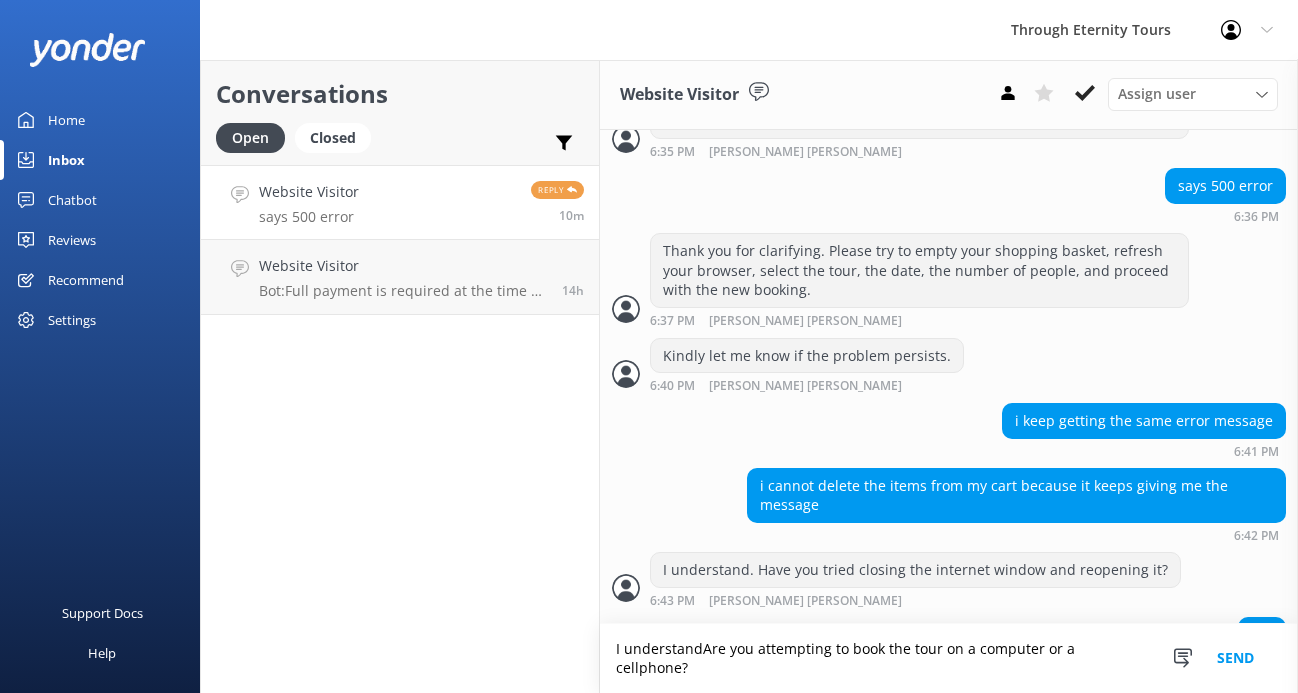 scroll, scrollTop: 837, scrollLeft: 0, axis: vertical 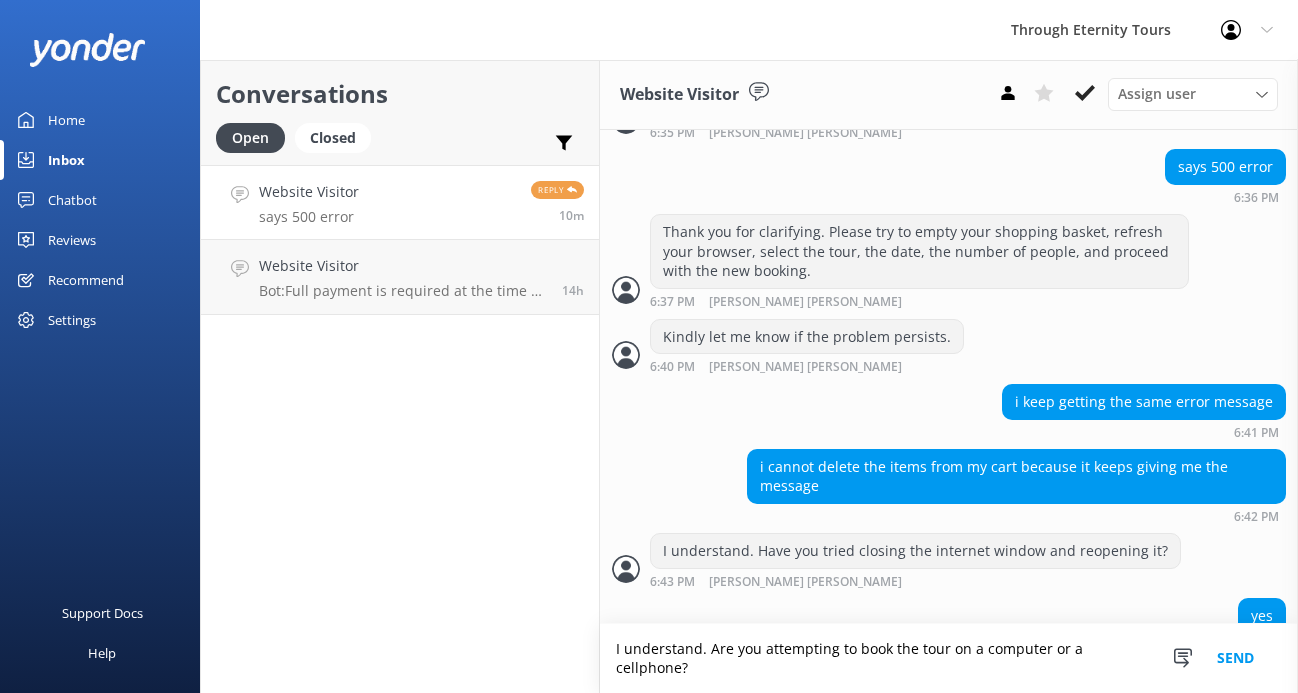 click on "I understand. Are you attempting to book the tour on a computer or a cellphone?" at bounding box center [949, 658] 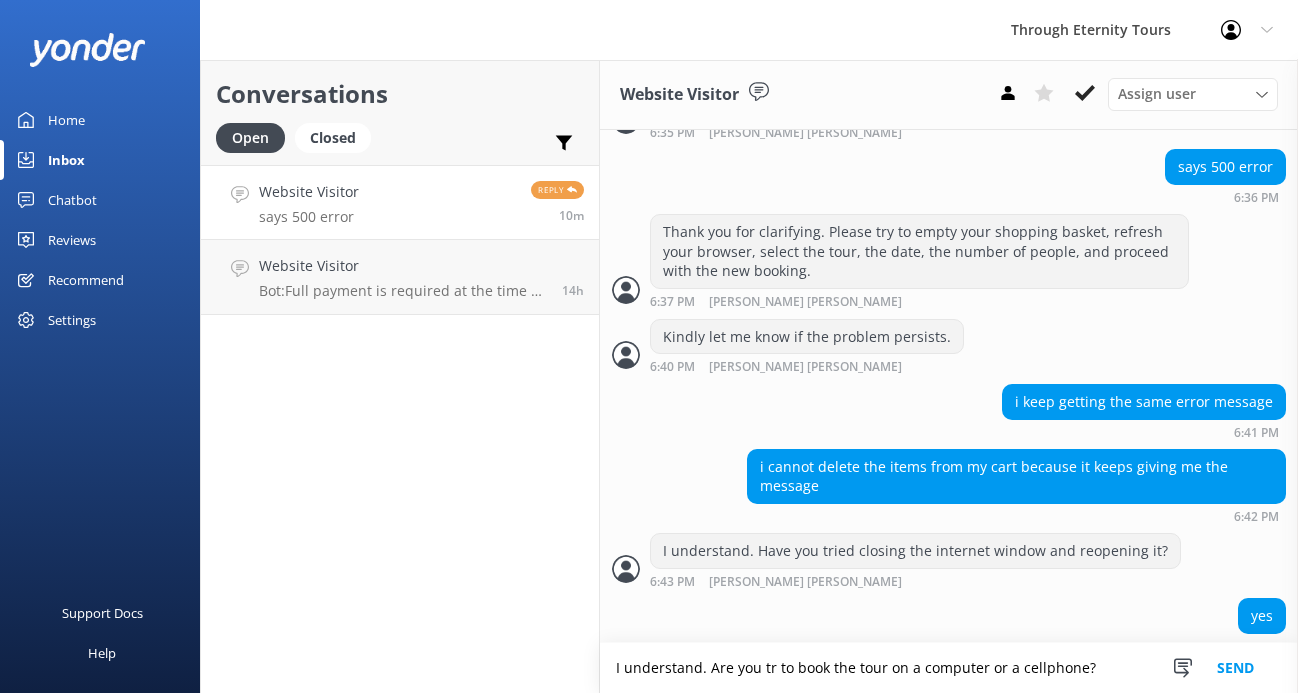 scroll, scrollTop: 818, scrollLeft: 0, axis: vertical 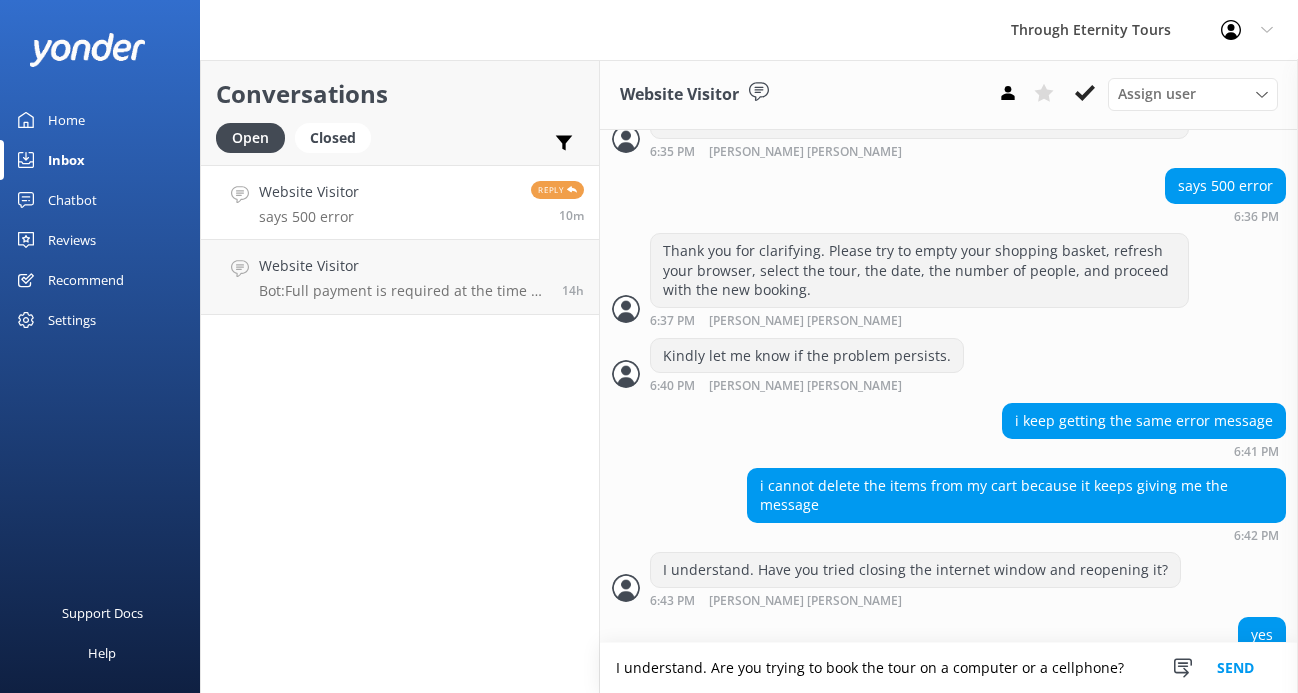 type on "I understand. Are you trying to book the tour on a computer or a cellphone?" 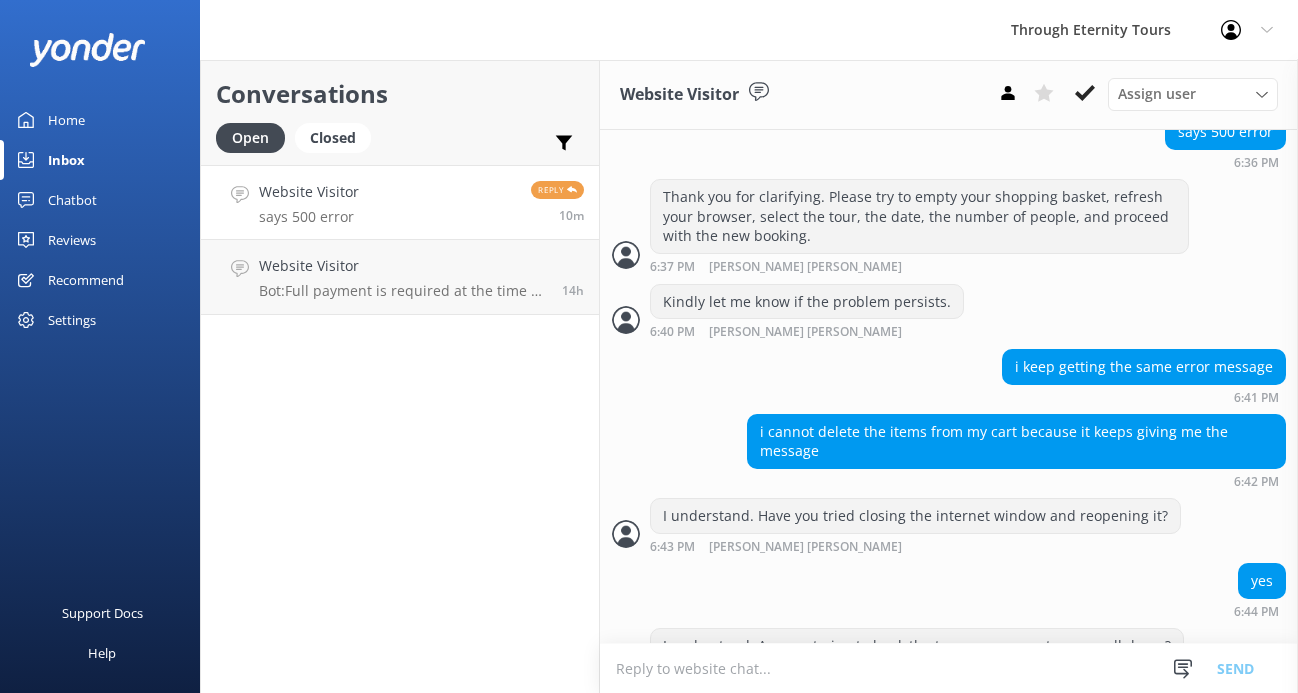 scroll, scrollTop: 881, scrollLeft: 0, axis: vertical 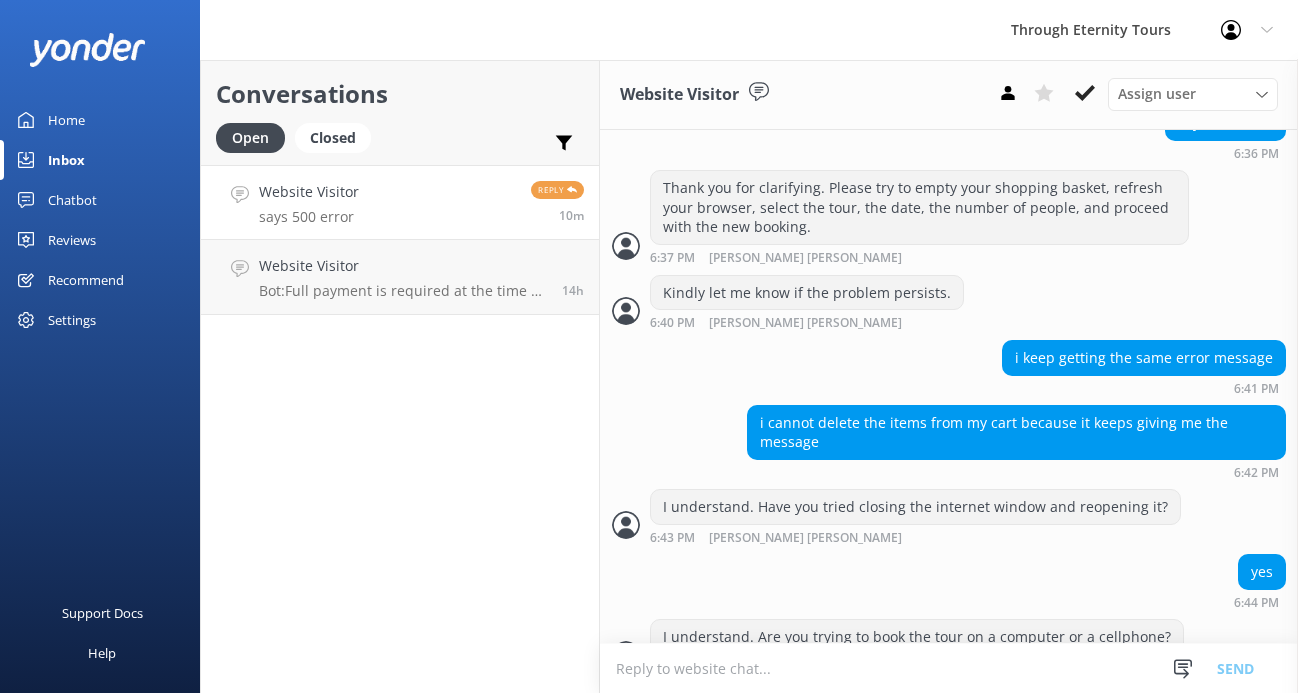 click at bounding box center [949, 668] 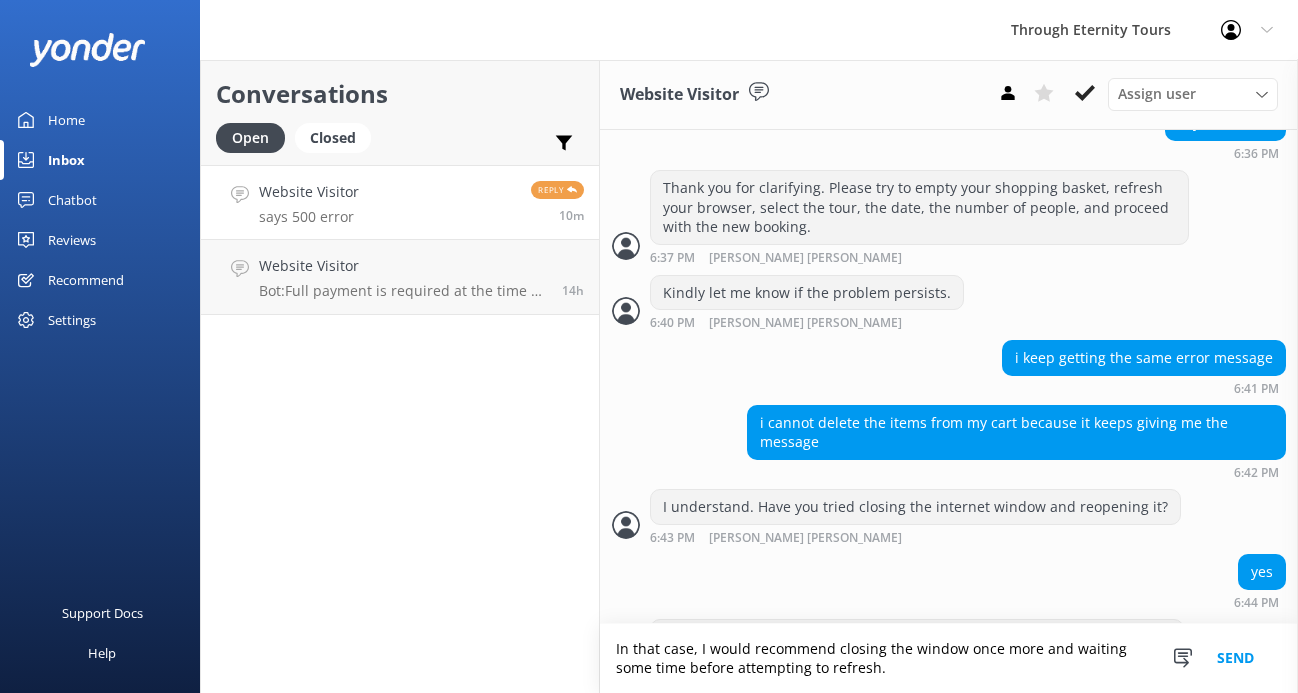 scroll, scrollTop: 901, scrollLeft: 0, axis: vertical 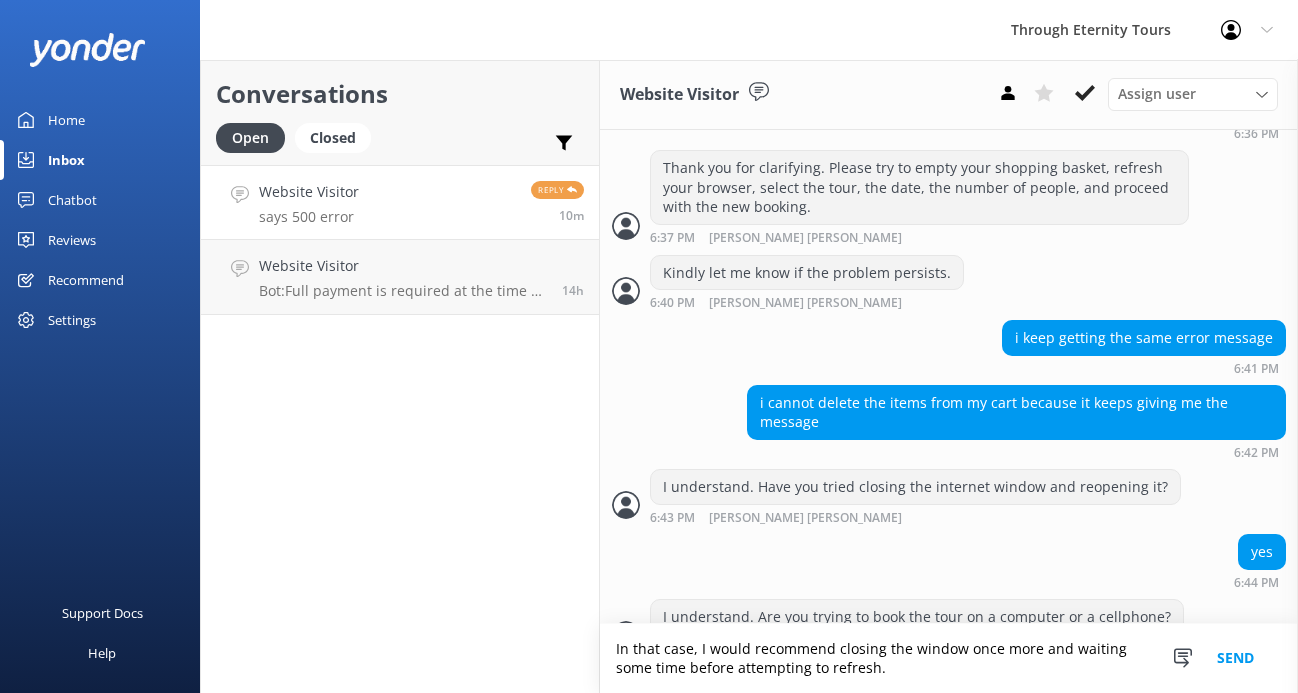 type on "In that case, I would recommend closing the window once more and waiting some time before attempting to refresh." 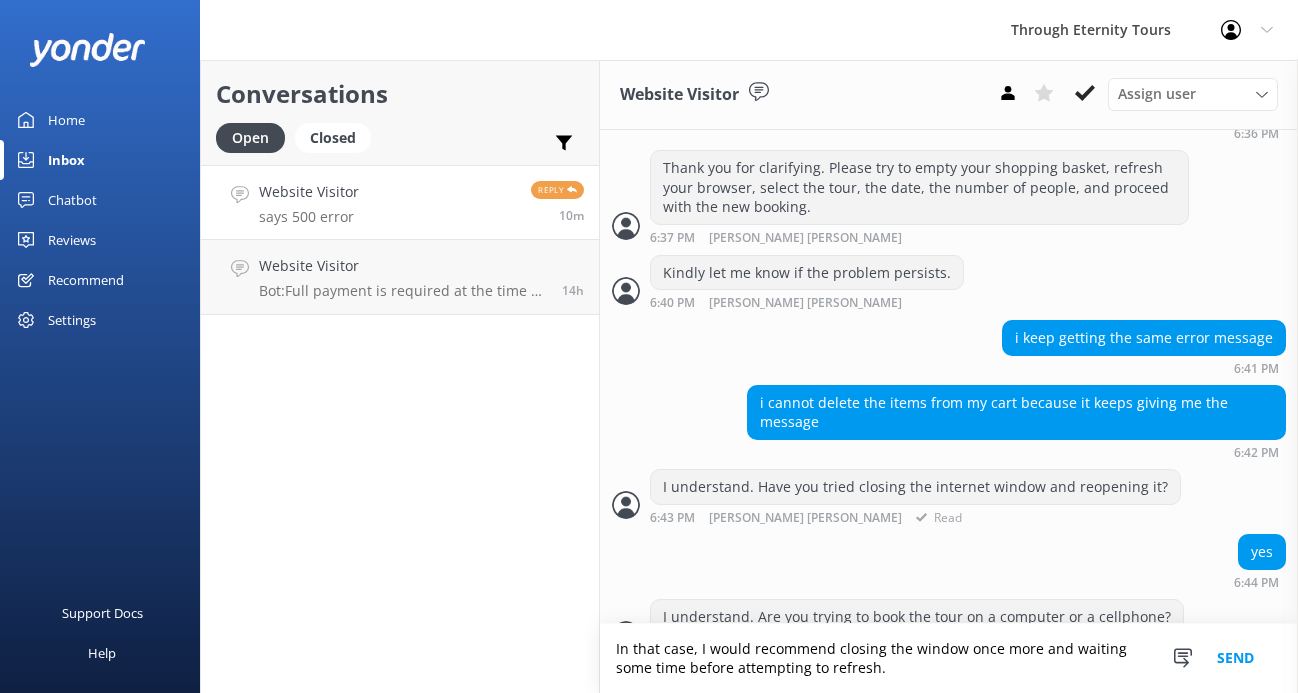 scroll, scrollTop: 840, scrollLeft: 0, axis: vertical 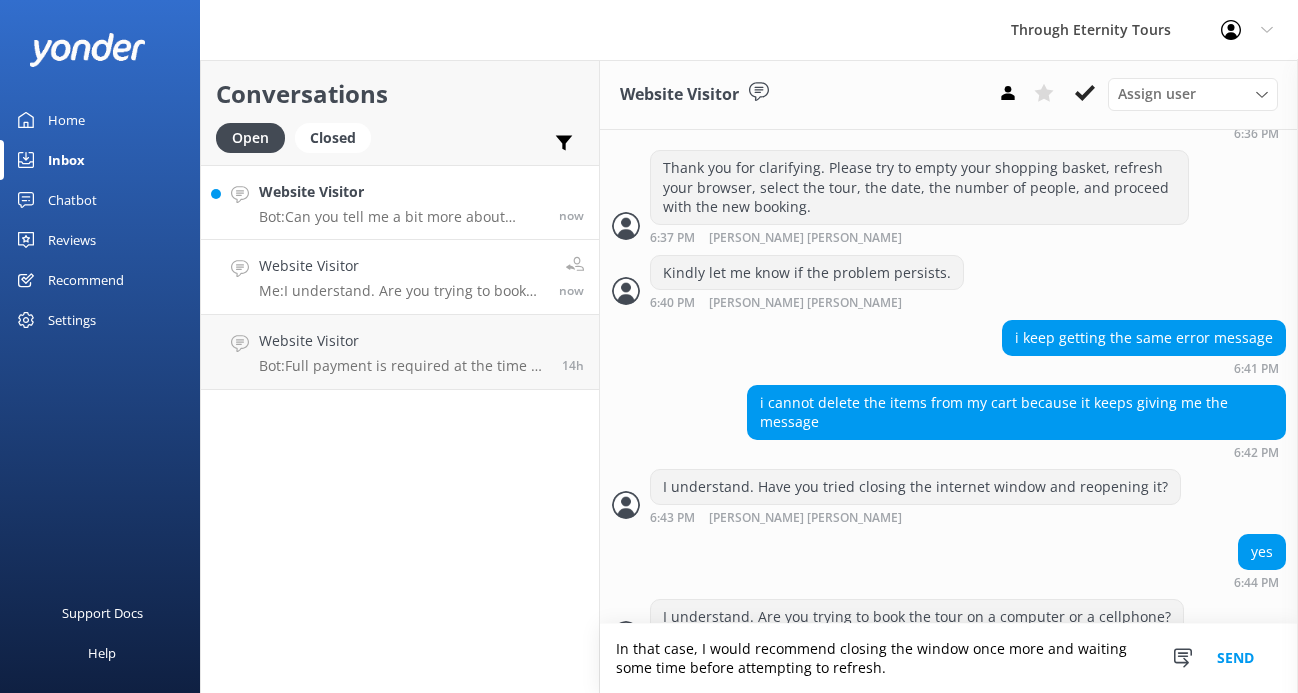 click on "Bot:  Can you tell me a bit more about where you are going? We have an amazing array of group and private experiences that range from museum and historical sites tours to food tours. You can start your journey by browsing our tours in [GEOGRAPHIC_DATA], the [GEOGRAPHIC_DATA], [GEOGRAPHIC_DATA], [GEOGRAPHIC_DATA], [GEOGRAPHIC_DATA], [GEOGRAPHIC_DATA], and [GEOGRAPHIC_DATA]." at bounding box center [401, 217] 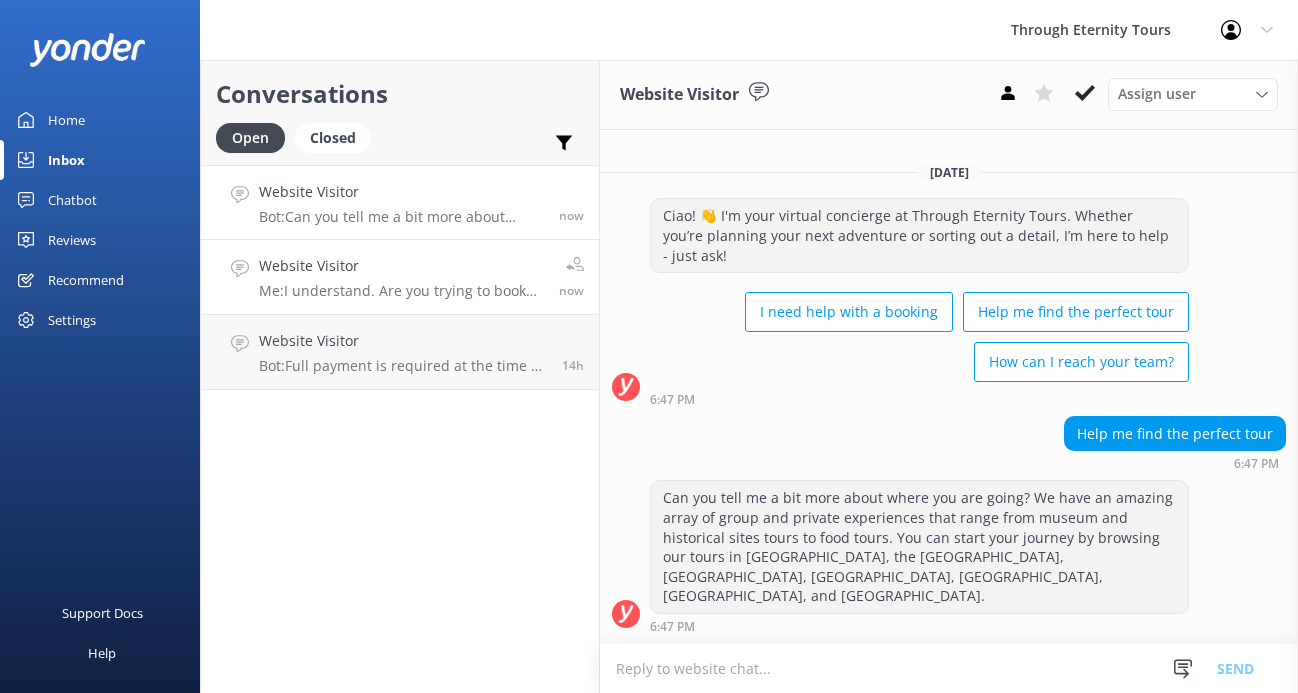 click on "Website Visitor" at bounding box center (401, 266) 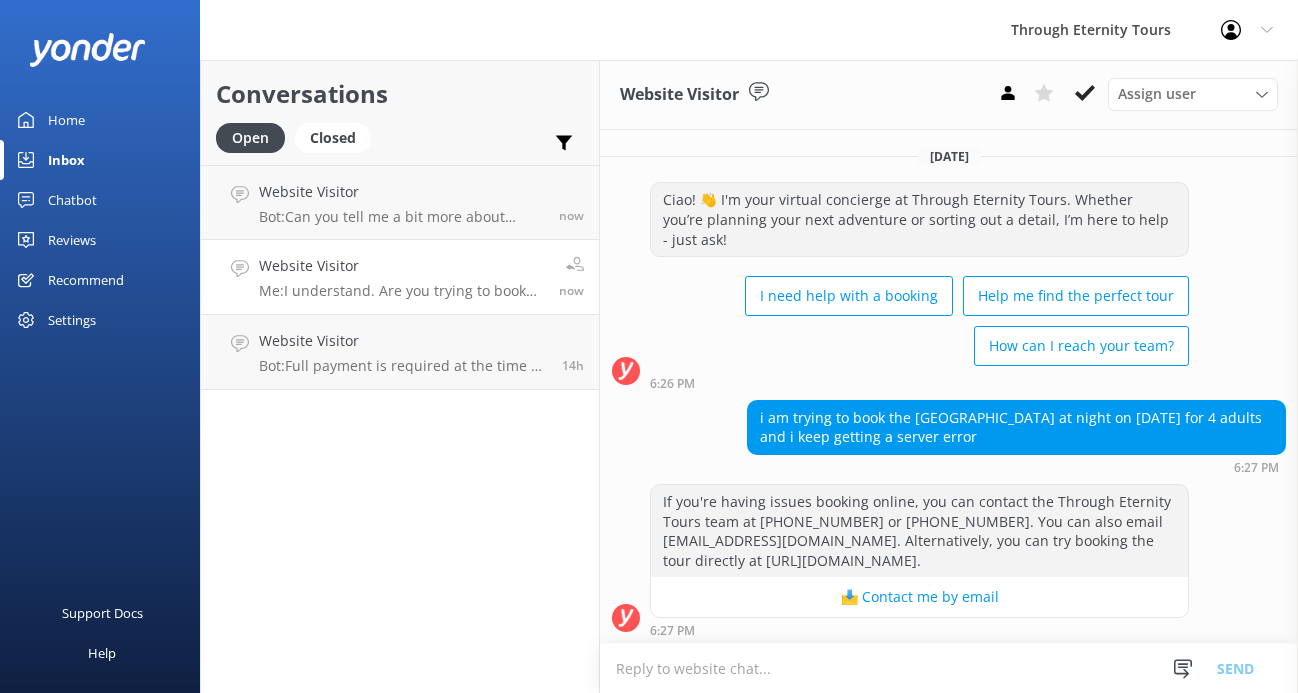 scroll, scrollTop: 881, scrollLeft: 0, axis: vertical 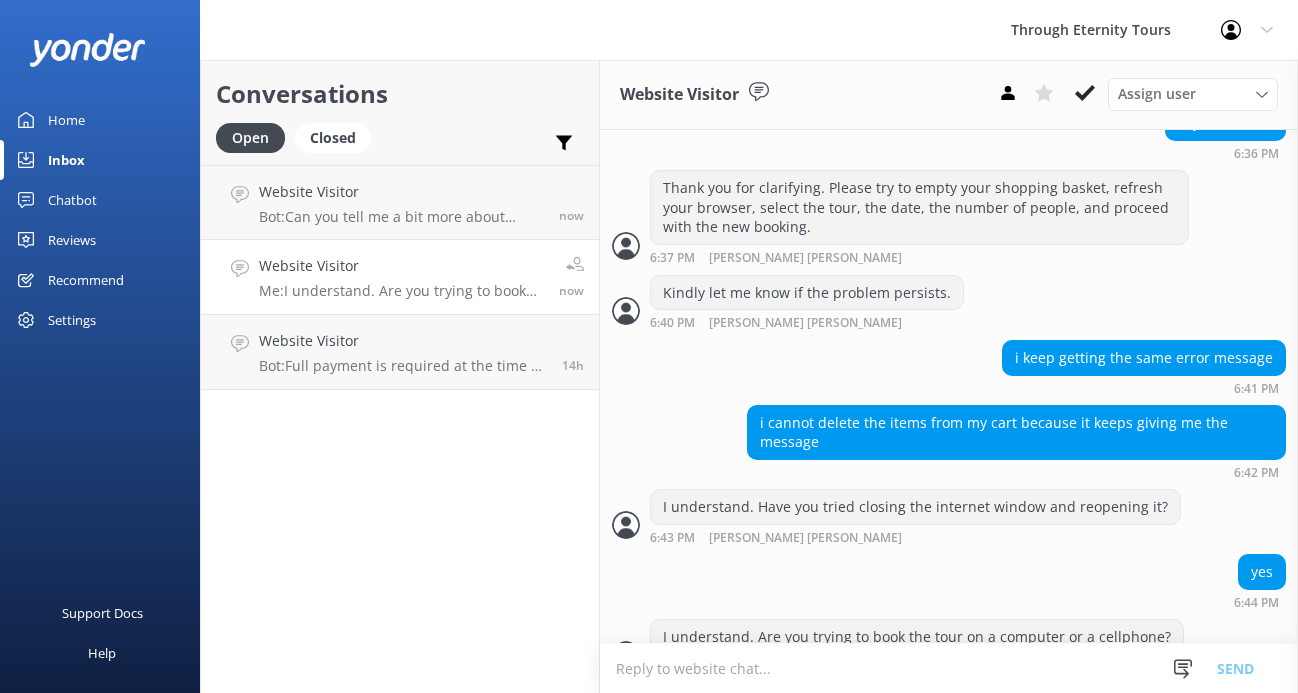 click at bounding box center (949, 668) 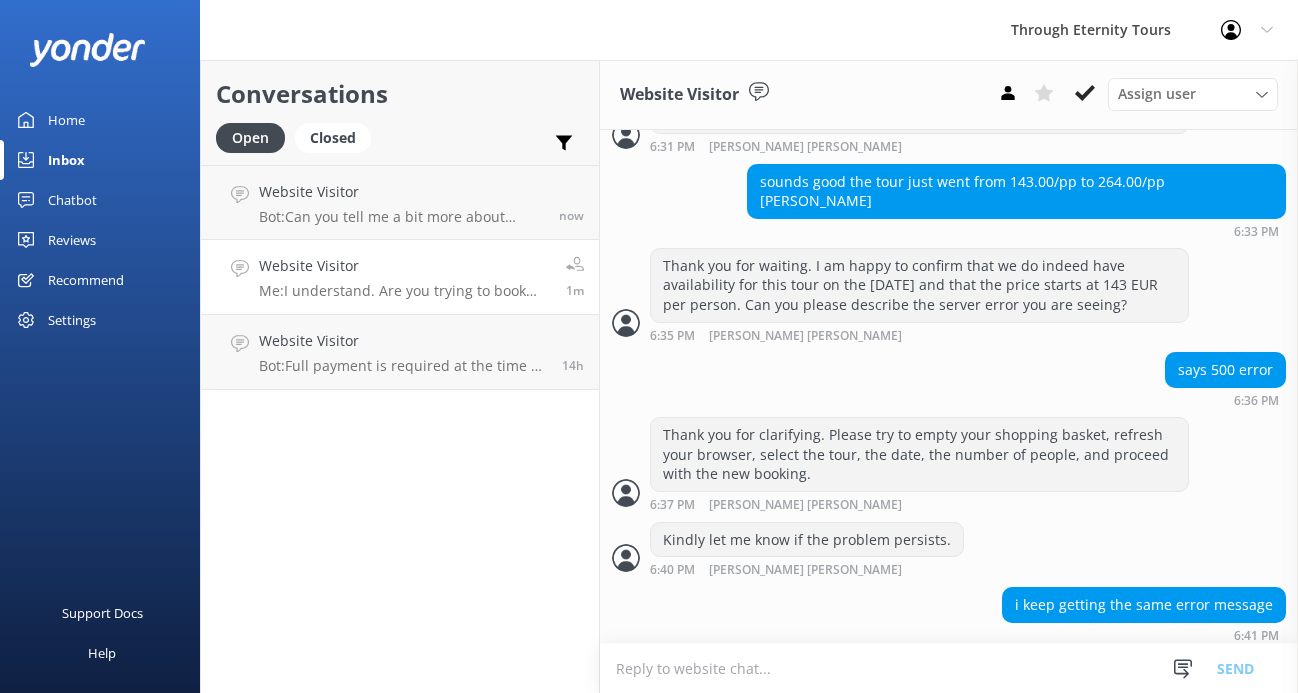 scroll, scrollTop: 881, scrollLeft: 0, axis: vertical 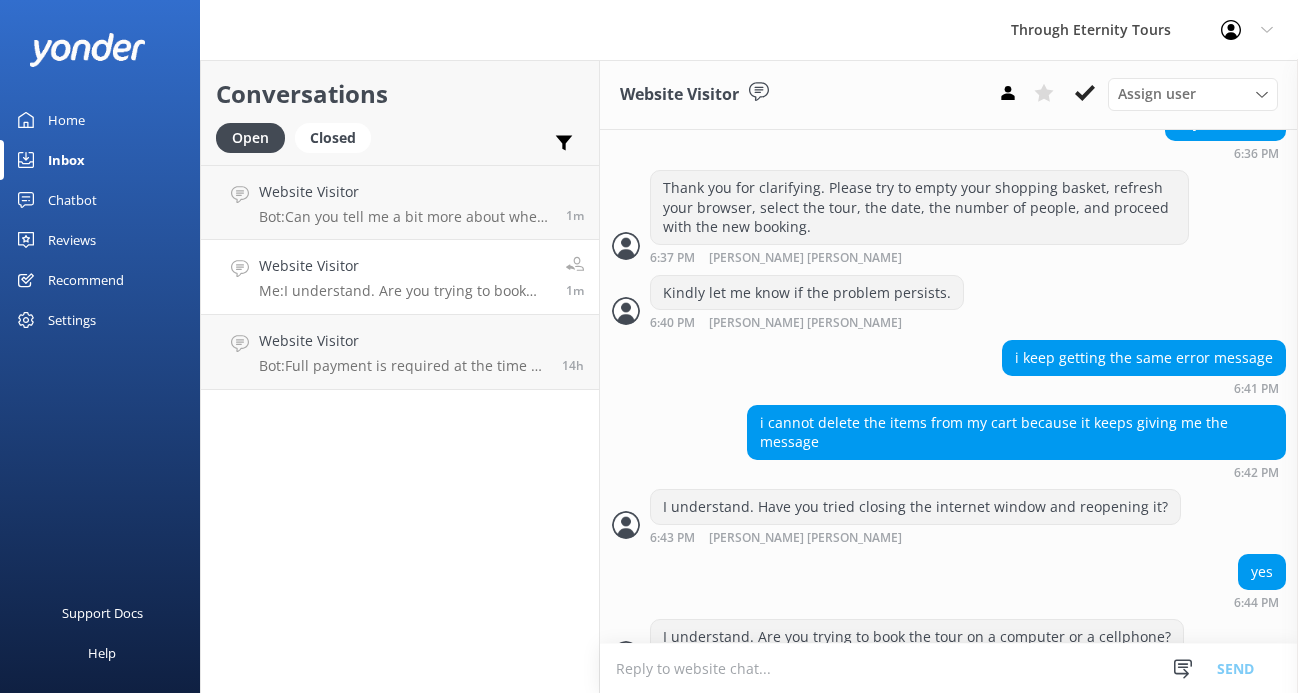 click at bounding box center [949, 668] 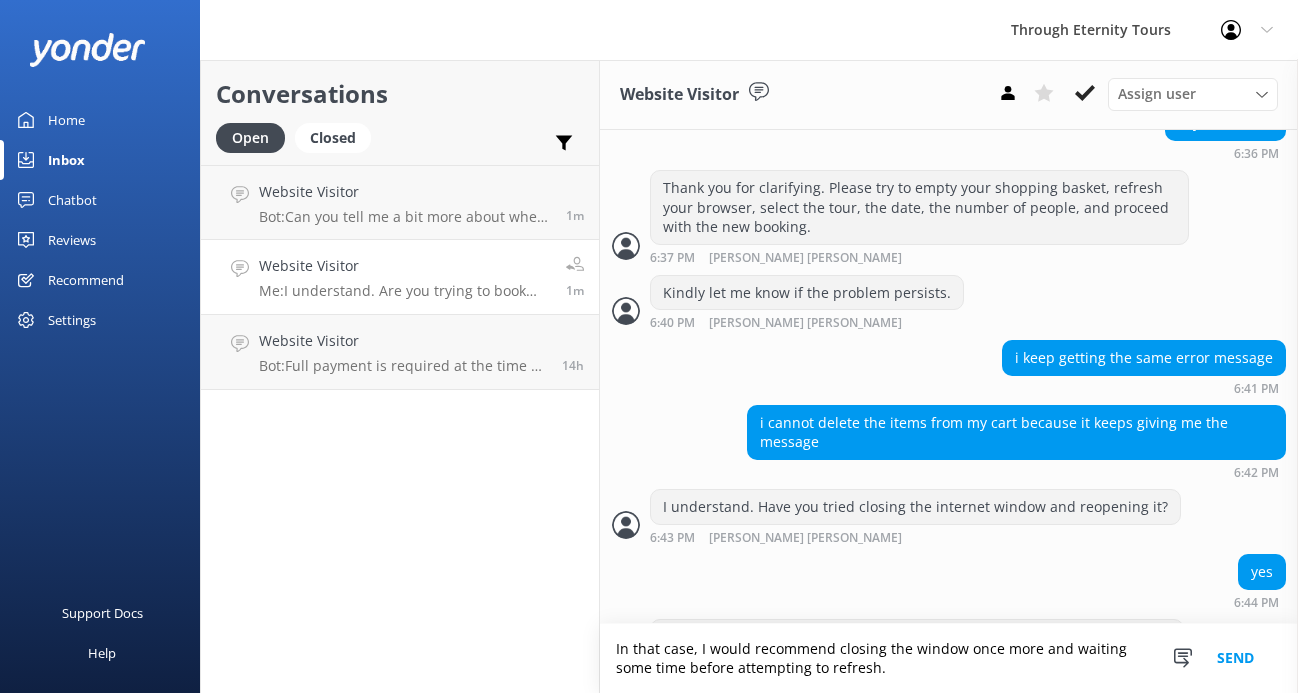 scroll, scrollTop: 901, scrollLeft: 0, axis: vertical 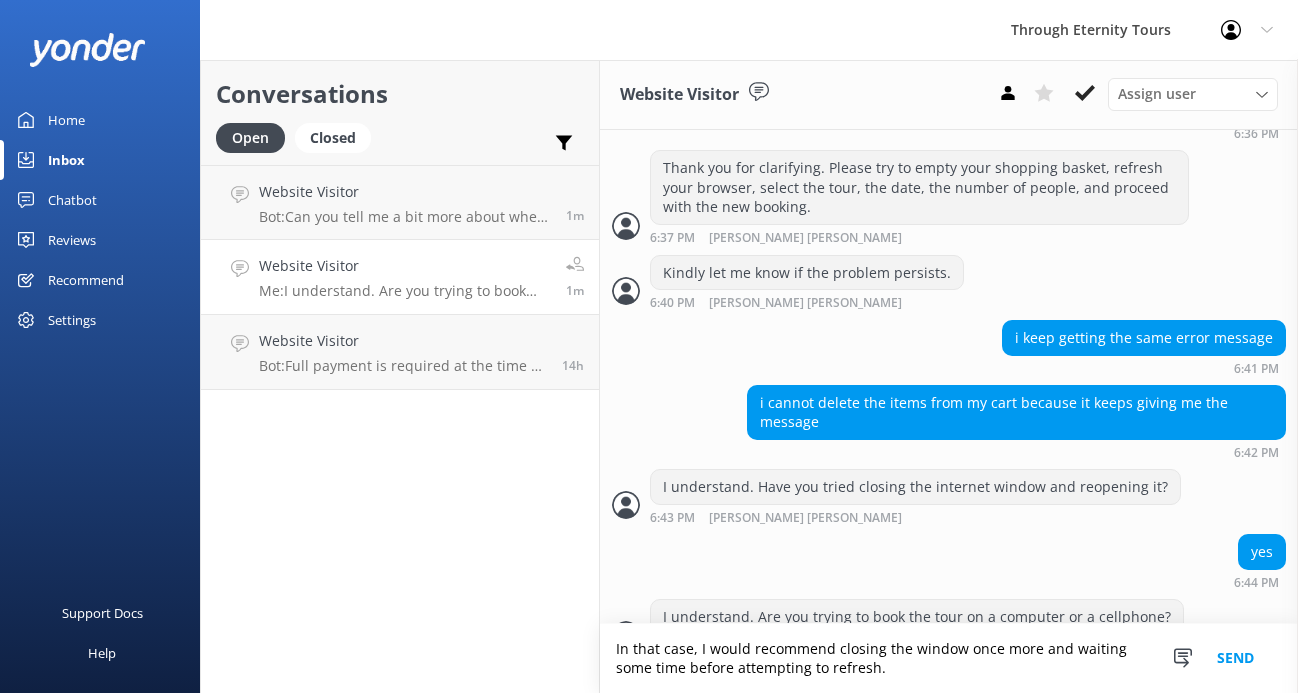 drag, startPoint x: 697, startPoint y: 645, endPoint x: 621, endPoint y: 651, distance: 76.23647 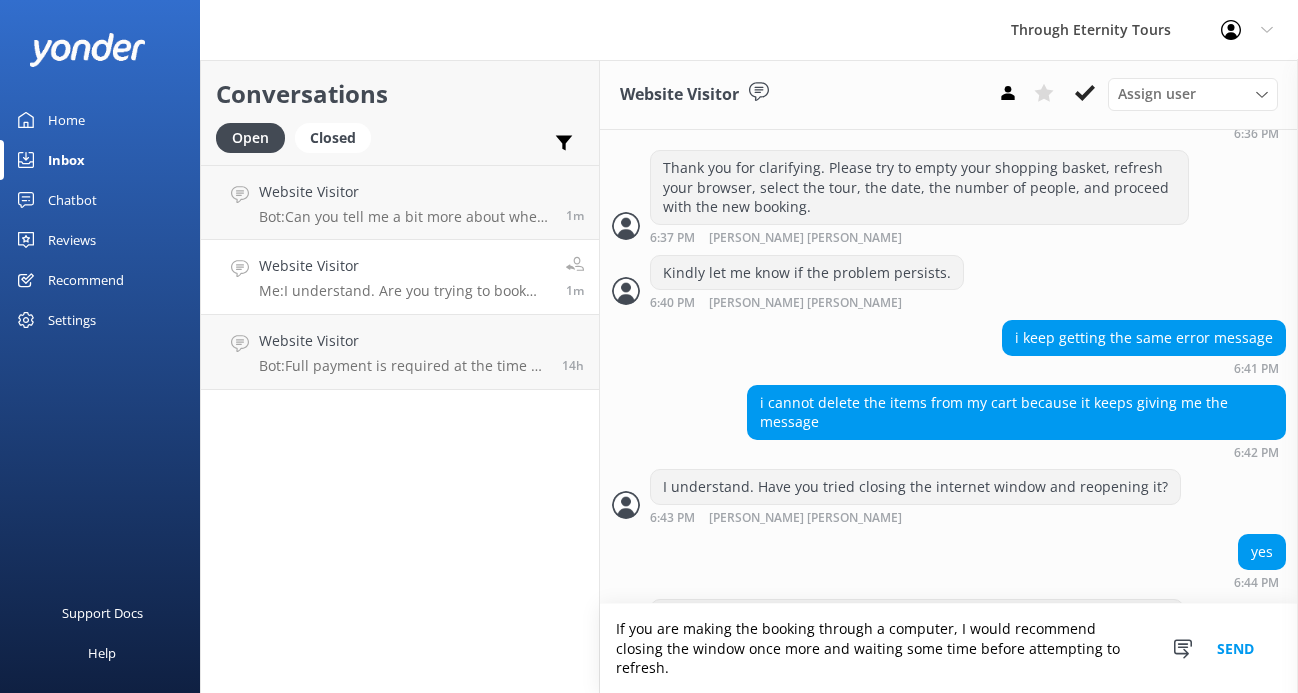 scroll, scrollTop: 921, scrollLeft: 0, axis: vertical 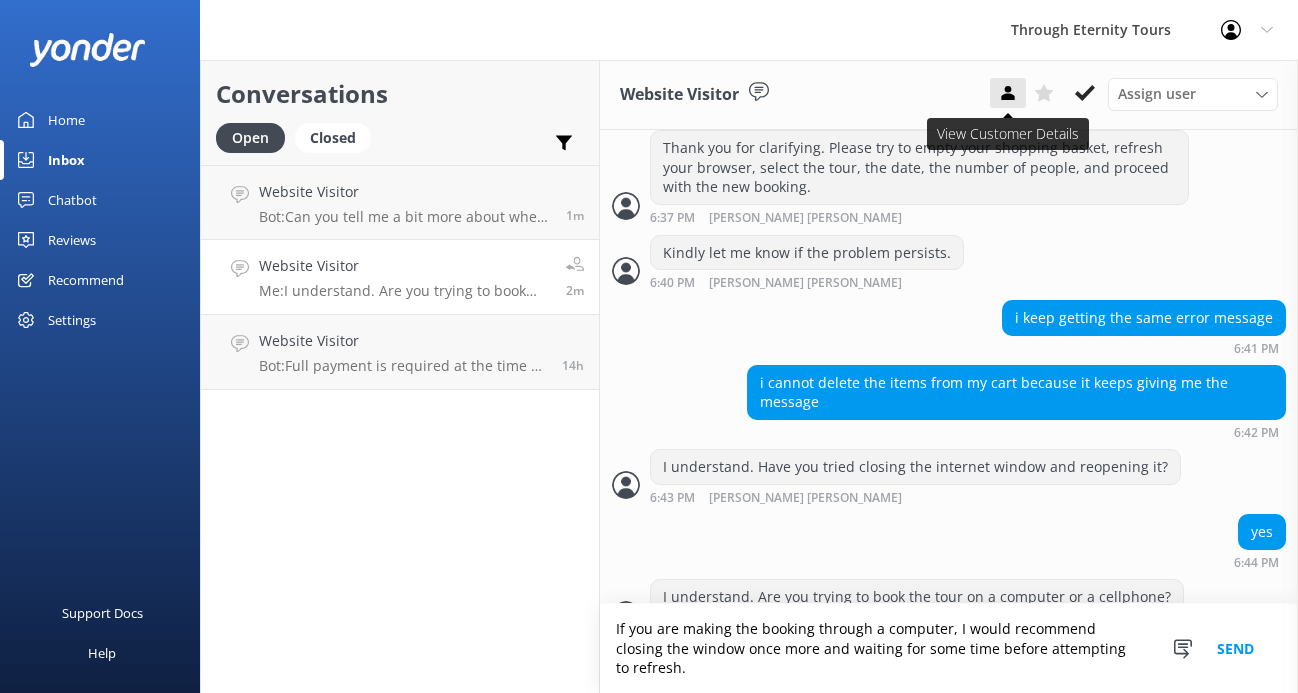 type on "If you are making the booking through a computer, I would recommend closing the window once more and waiting for some time before attempting to refresh." 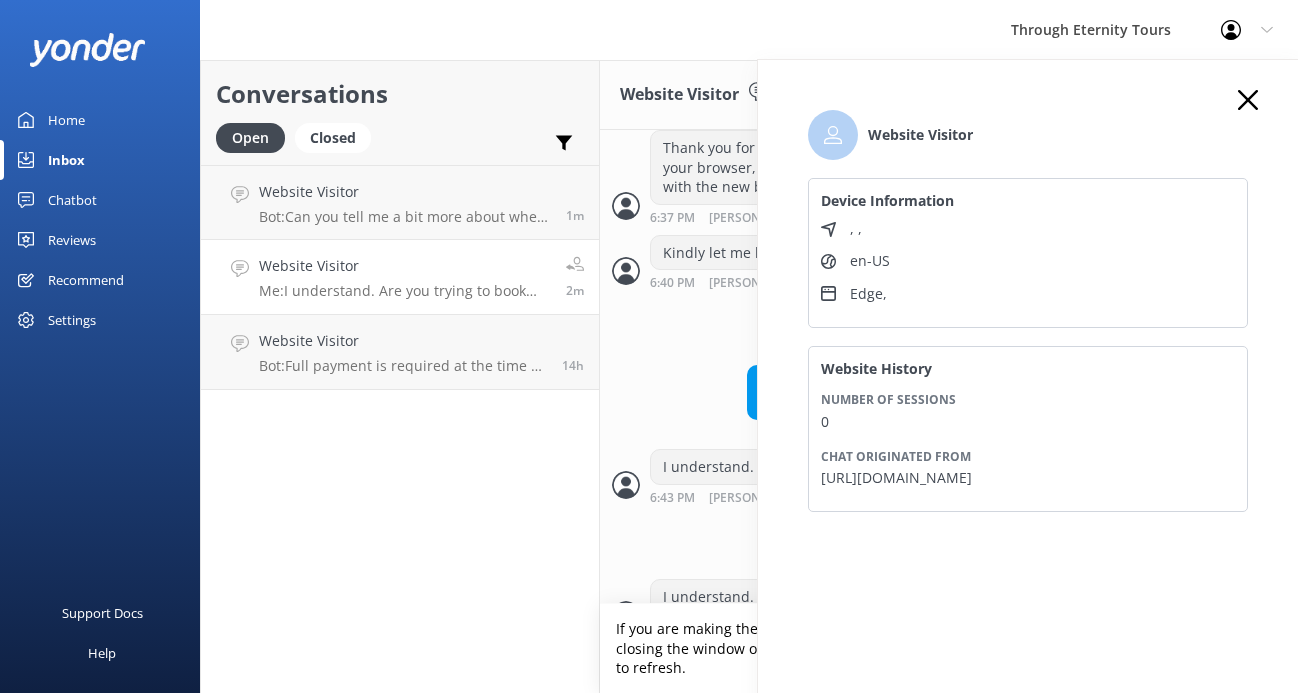 click on "Website Visitor Device Information ,   ,   en-US Edge ,   Website History Number of sessions 0 Chat originated from [URL][DOMAIN_NAME]" at bounding box center (1028, 320) 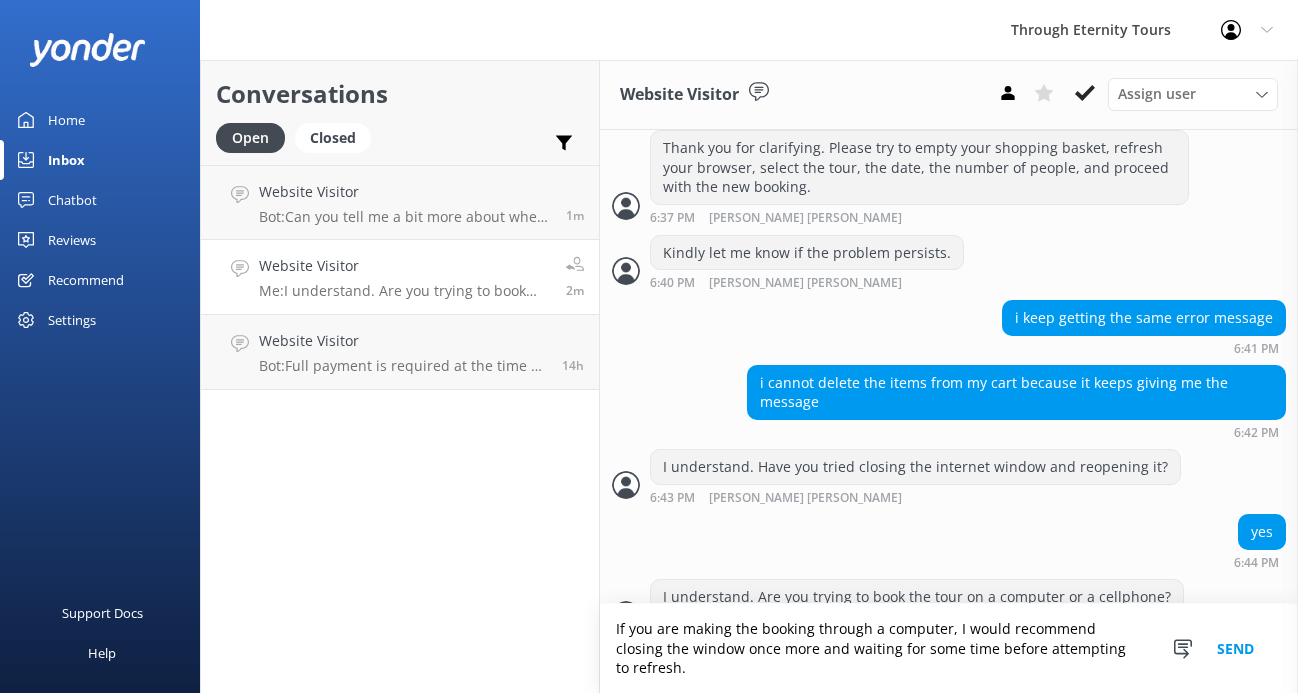 click on "Send" at bounding box center [1235, 648] 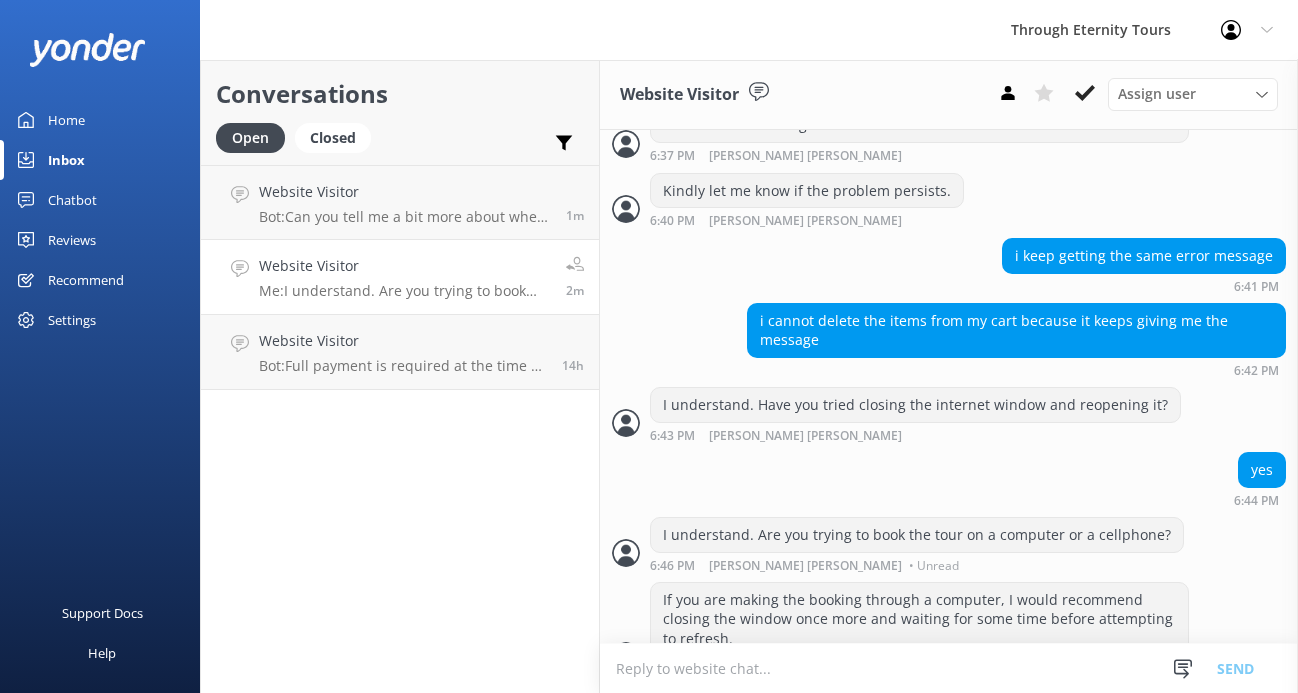 scroll, scrollTop: 985, scrollLeft: 0, axis: vertical 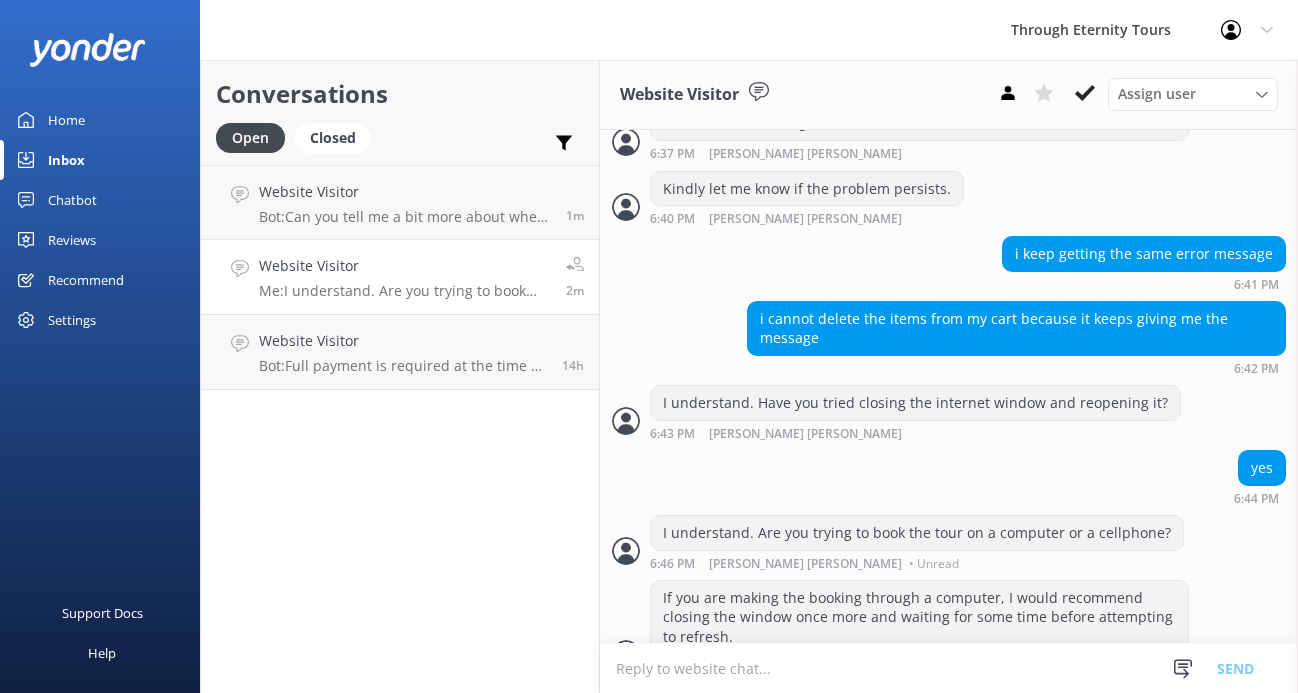 click at bounding box center (949, 668) 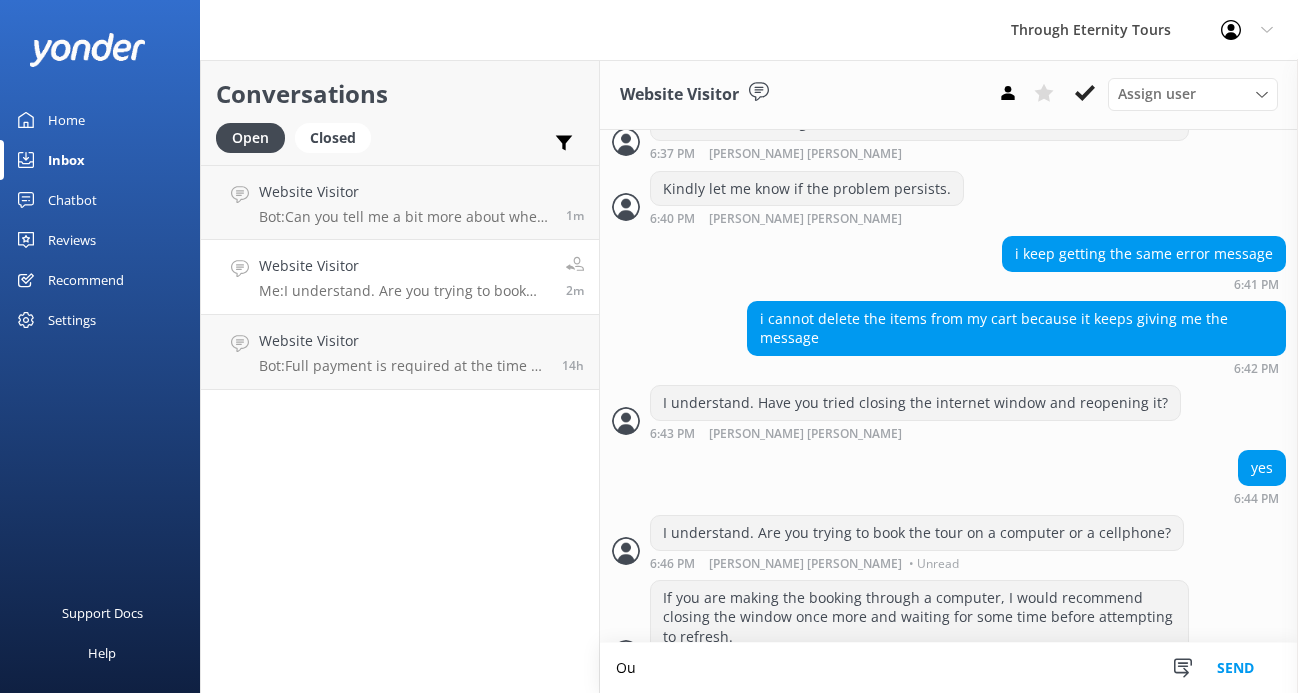 scroll, scrollTop: 986, scrollLeft: 0, axis: vertical 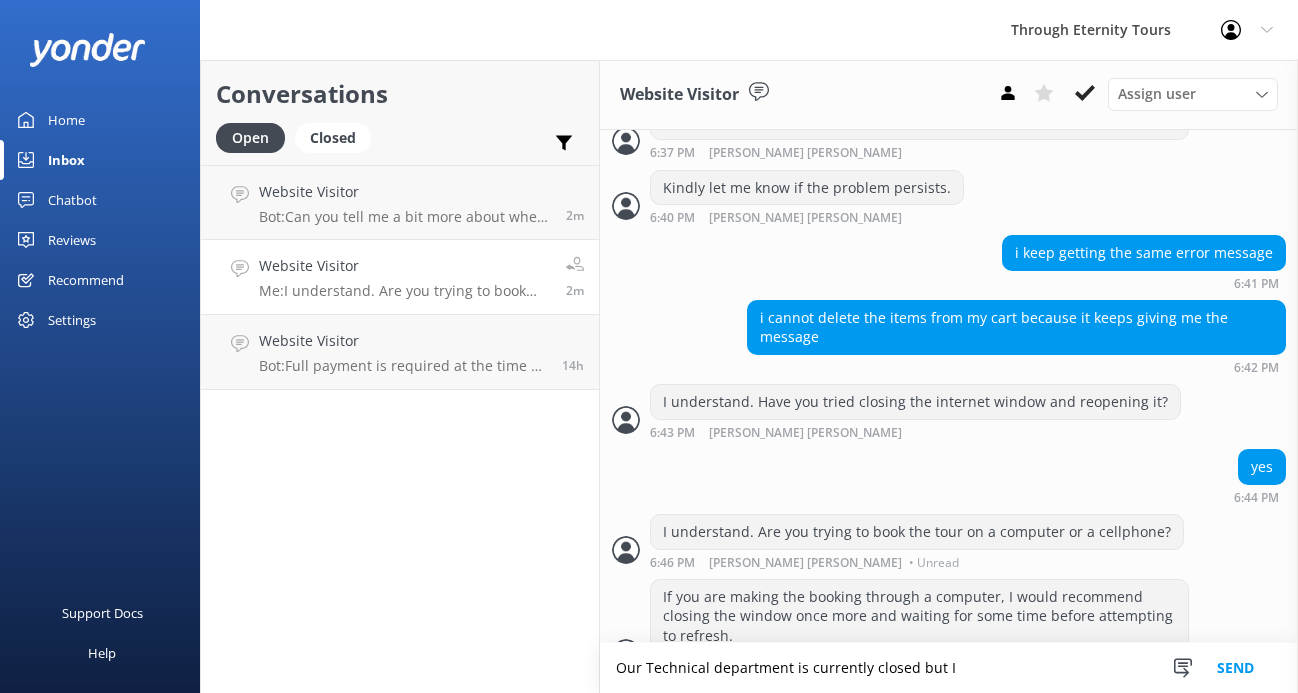 click on "Our Technical department is currently closed but I" at bounding box center [949, 668] 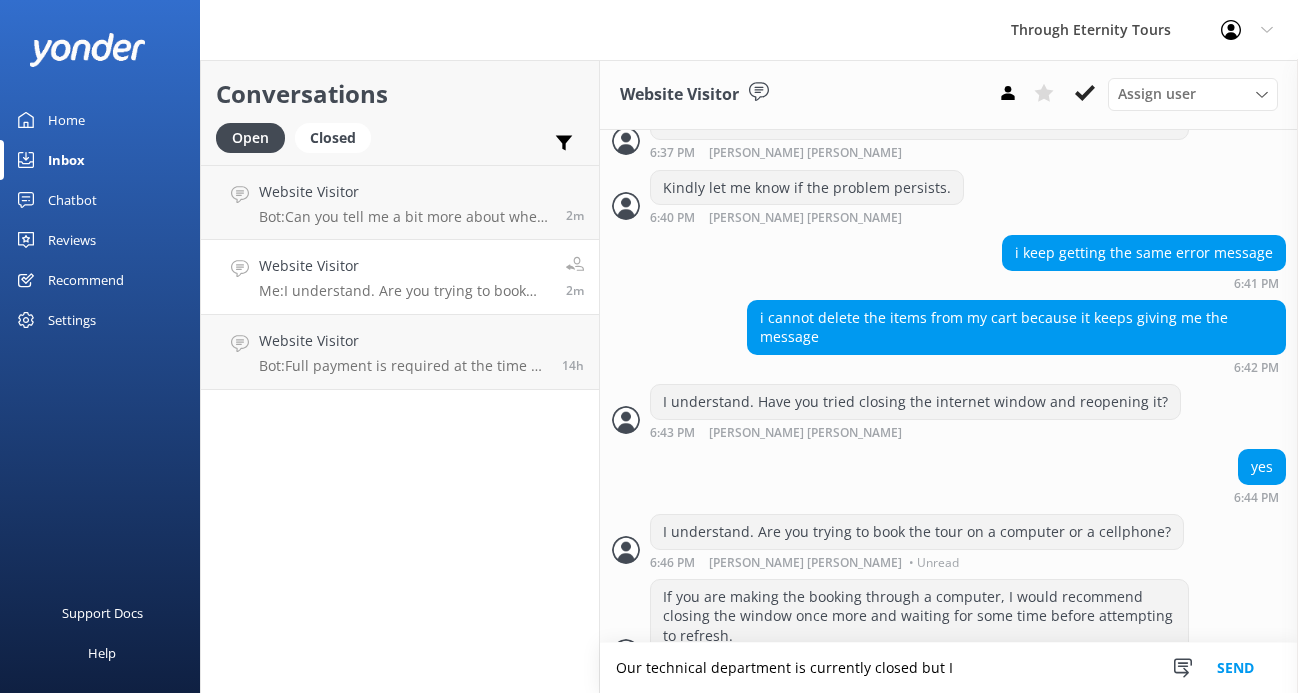 click on "Our technical department is currently closed but I" at bounding box center [949, 668] 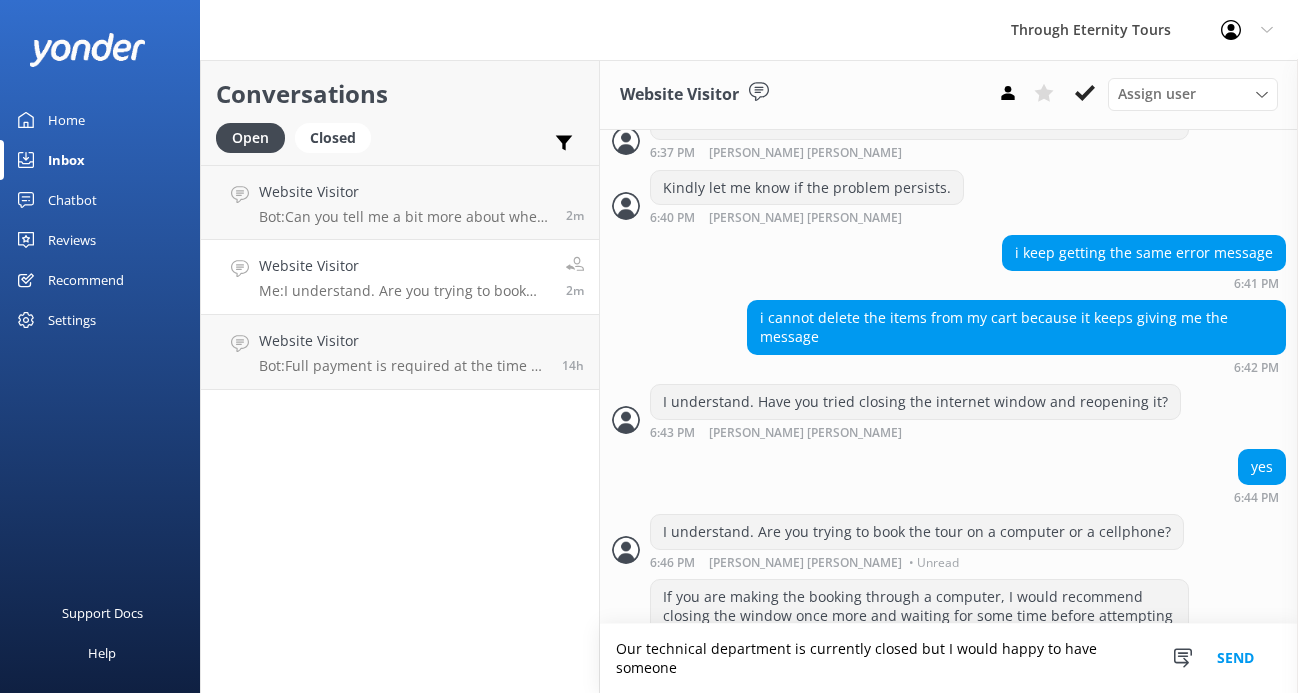 scroll, scrollTop: 1005, scrollLeft: 0, axis: vertical 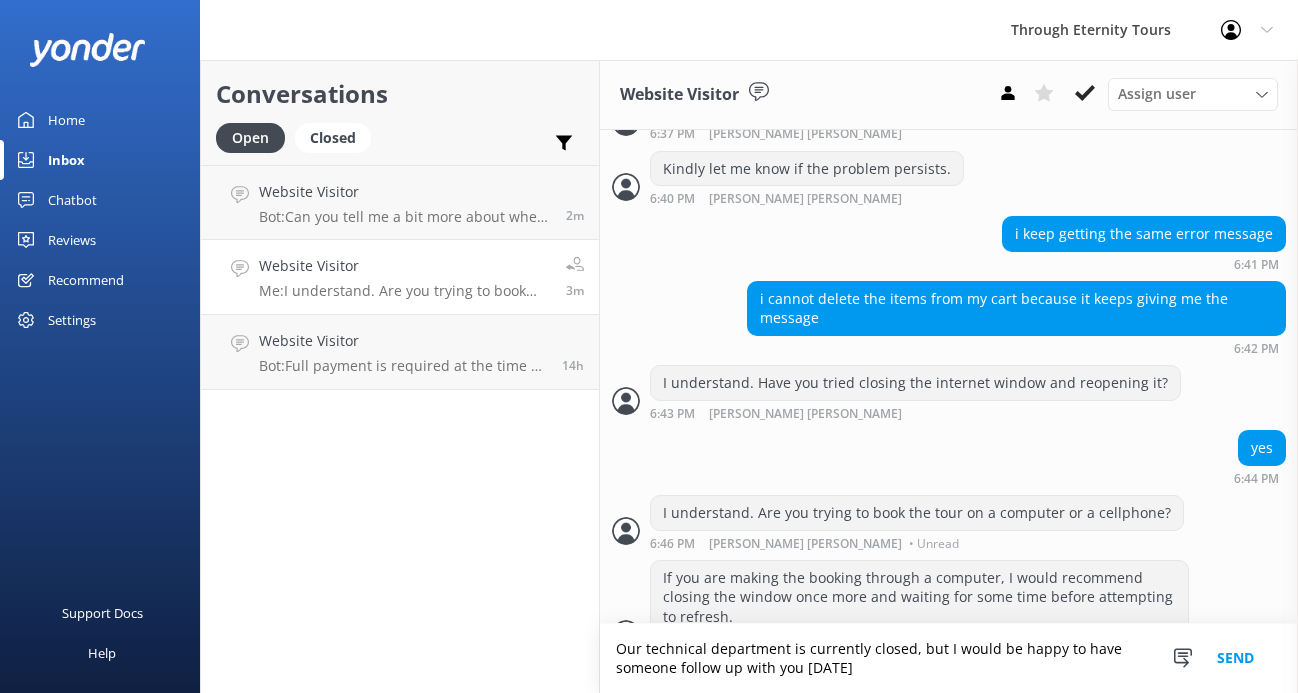 click on "Our technical department is currently closed, but I would be happy to have someone follow up with you [DATE]" at bounding box center [949, 658] 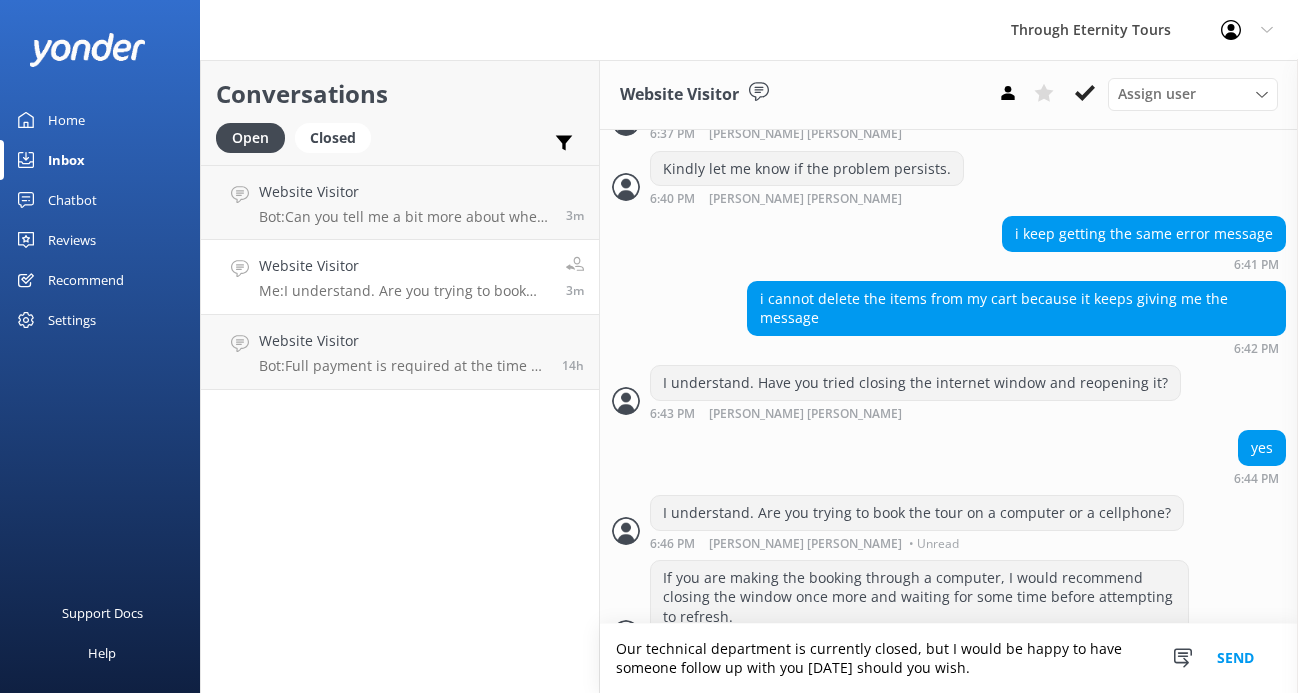 type on "Our technical department is currently closed, but I would be happy to have someone follow up with you [DATE] should you wish." 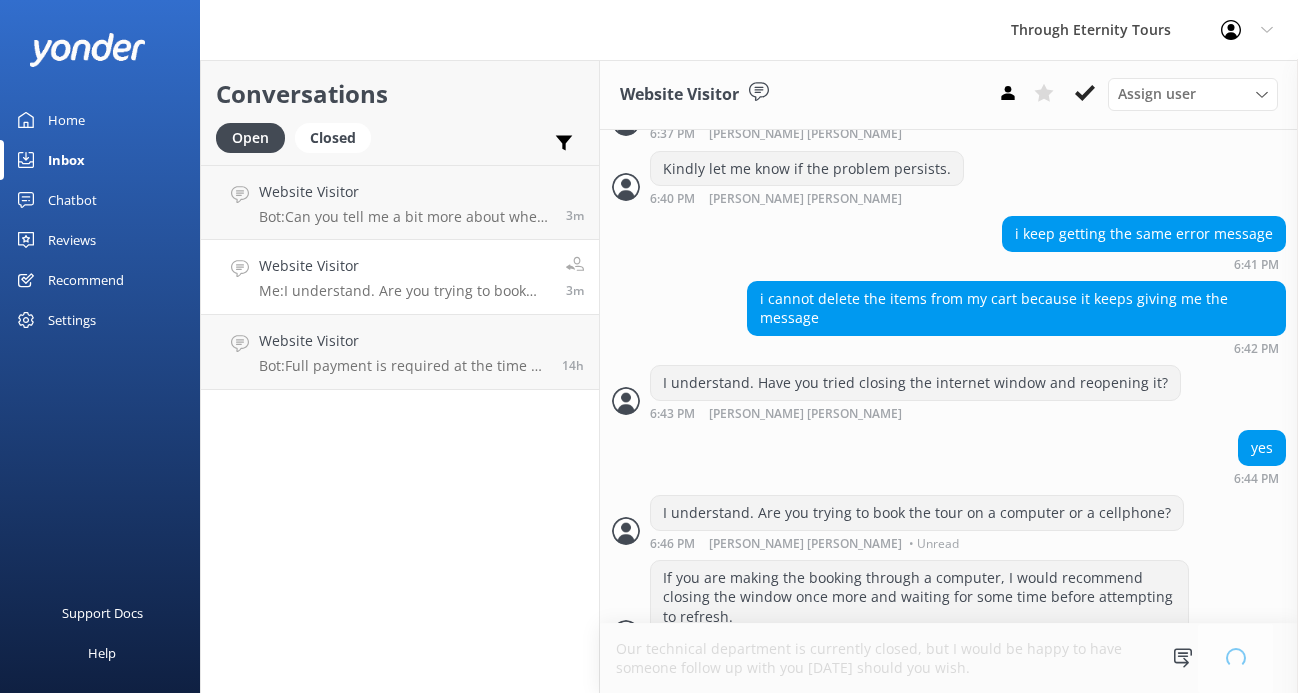 type 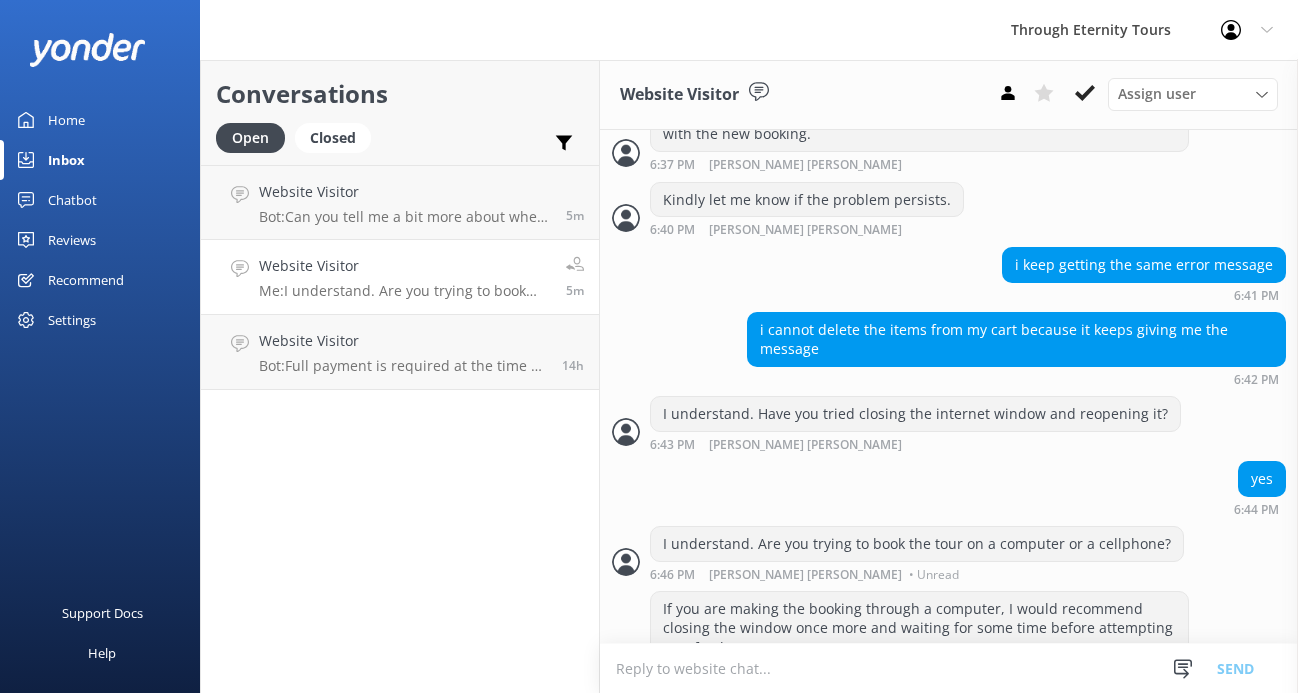scroll, scrollTop: 965, scrollLeft: 0, axis: vertical 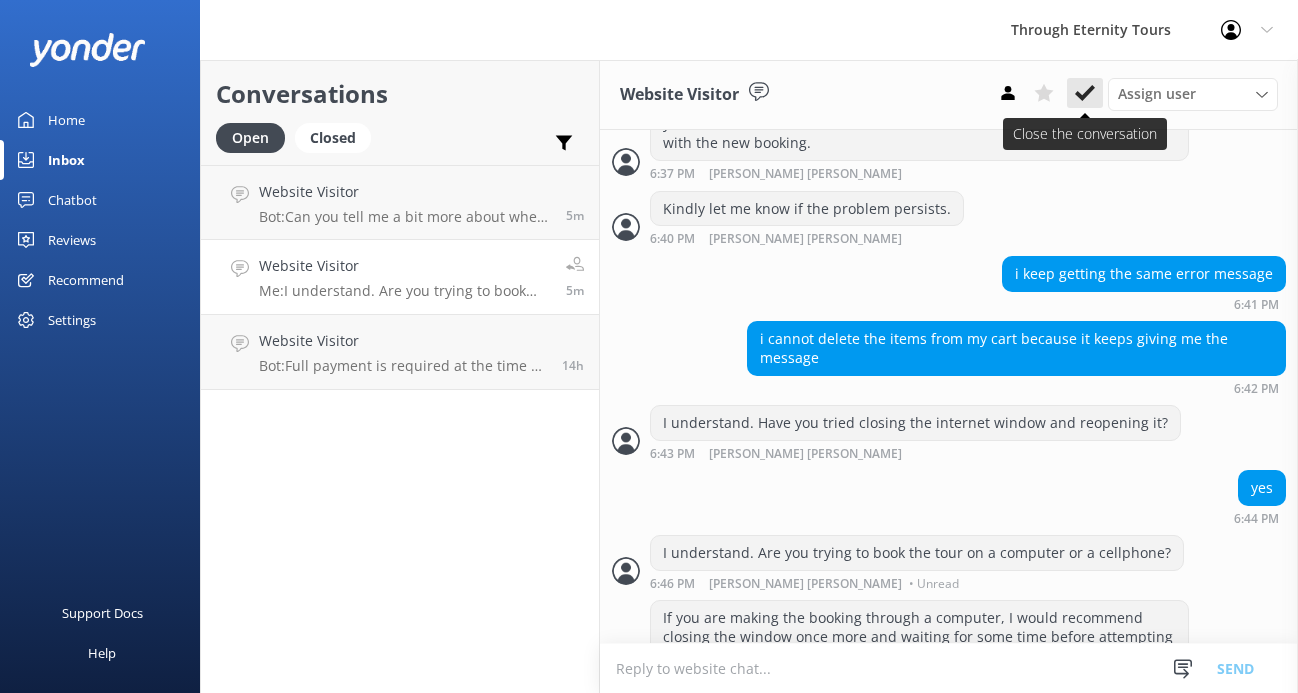 click 